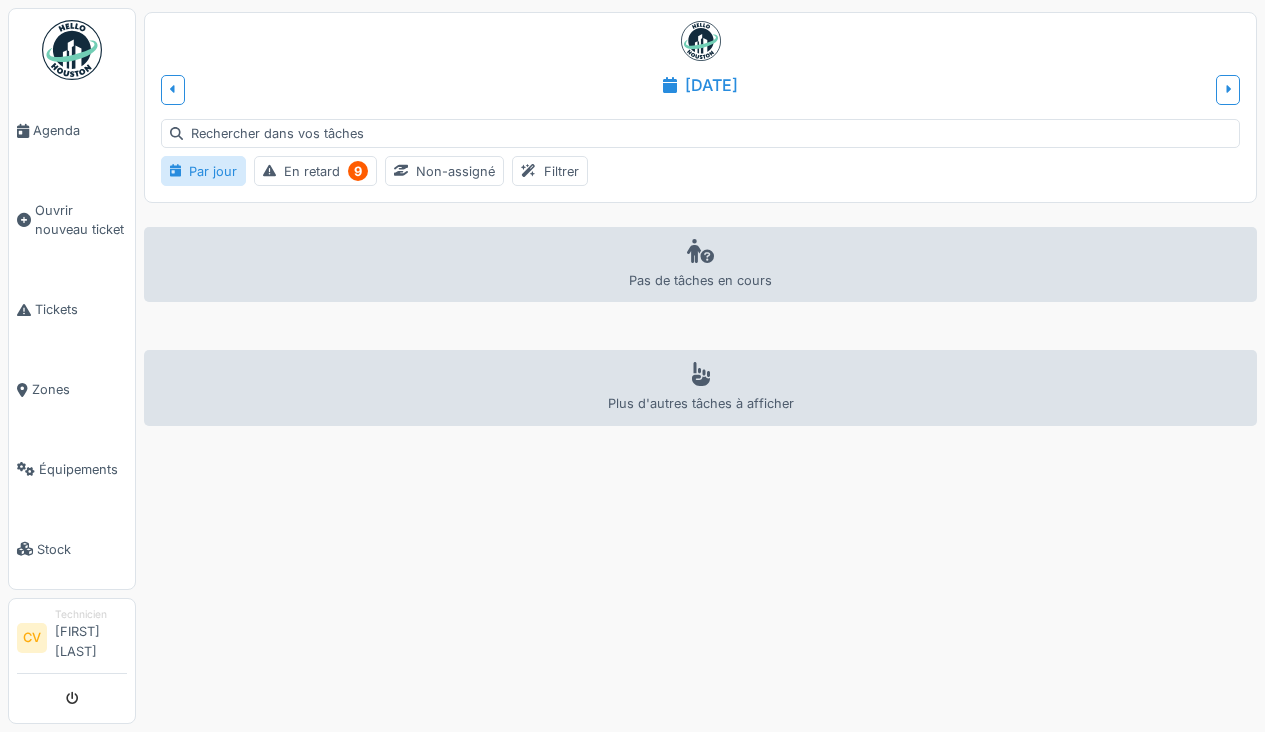 scroll, scrollTop: 0, scrollLeft: 0, axis: both 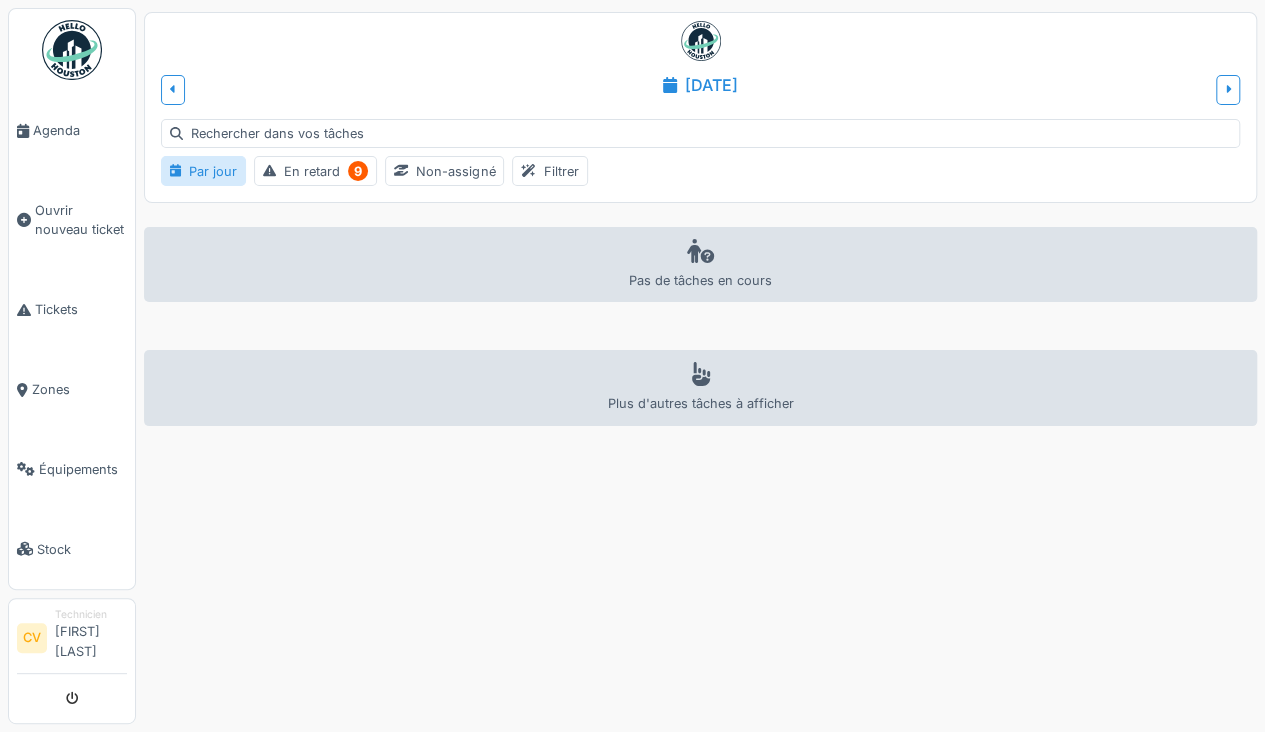 click on "Ouvrir nouveau ticket" at bounding box center (72, 220) 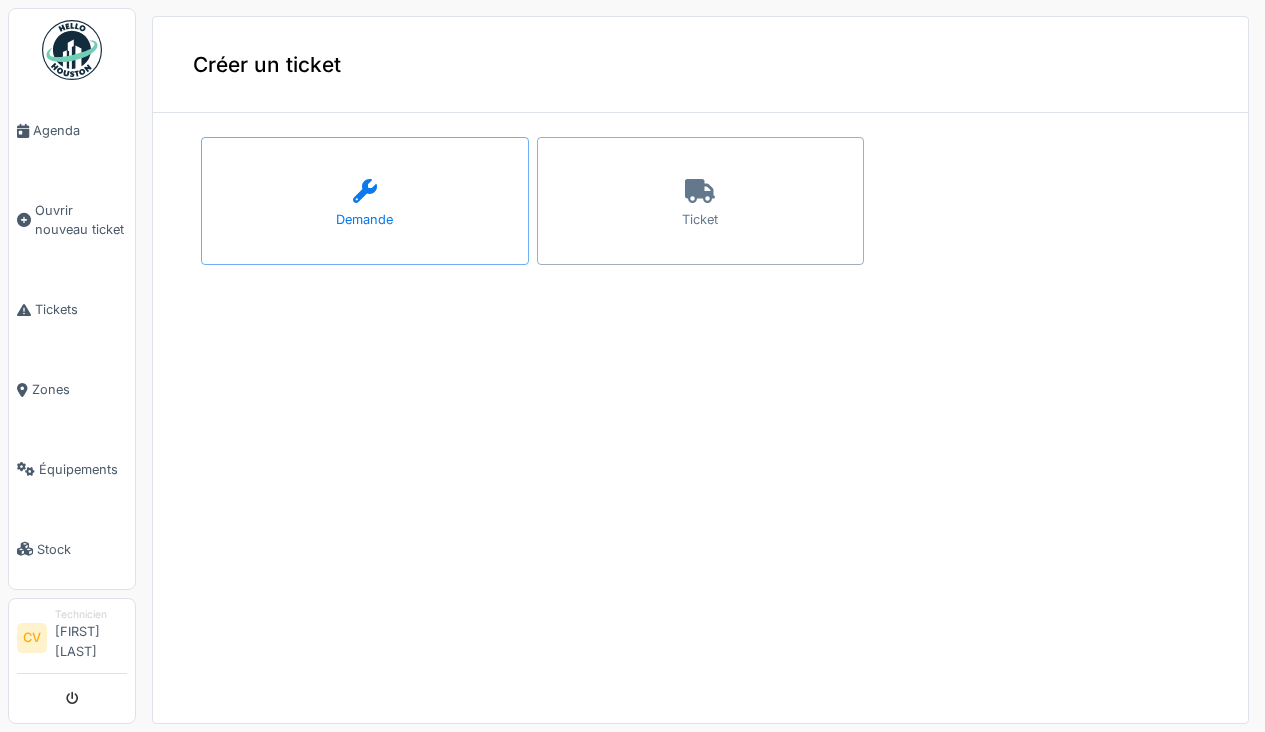 scroll, scrollTop: 0, scrollLeft: 0, axis: both 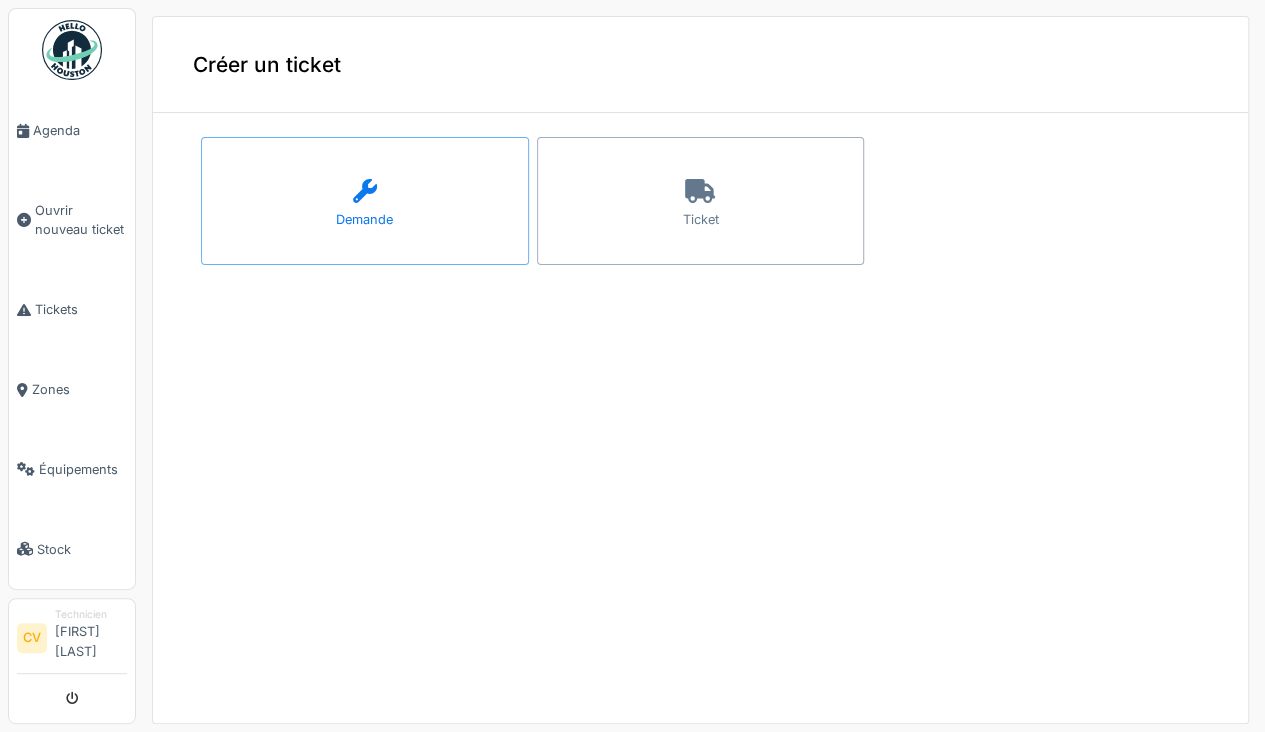 click on "Ticket" at bounding box center [701, 201] 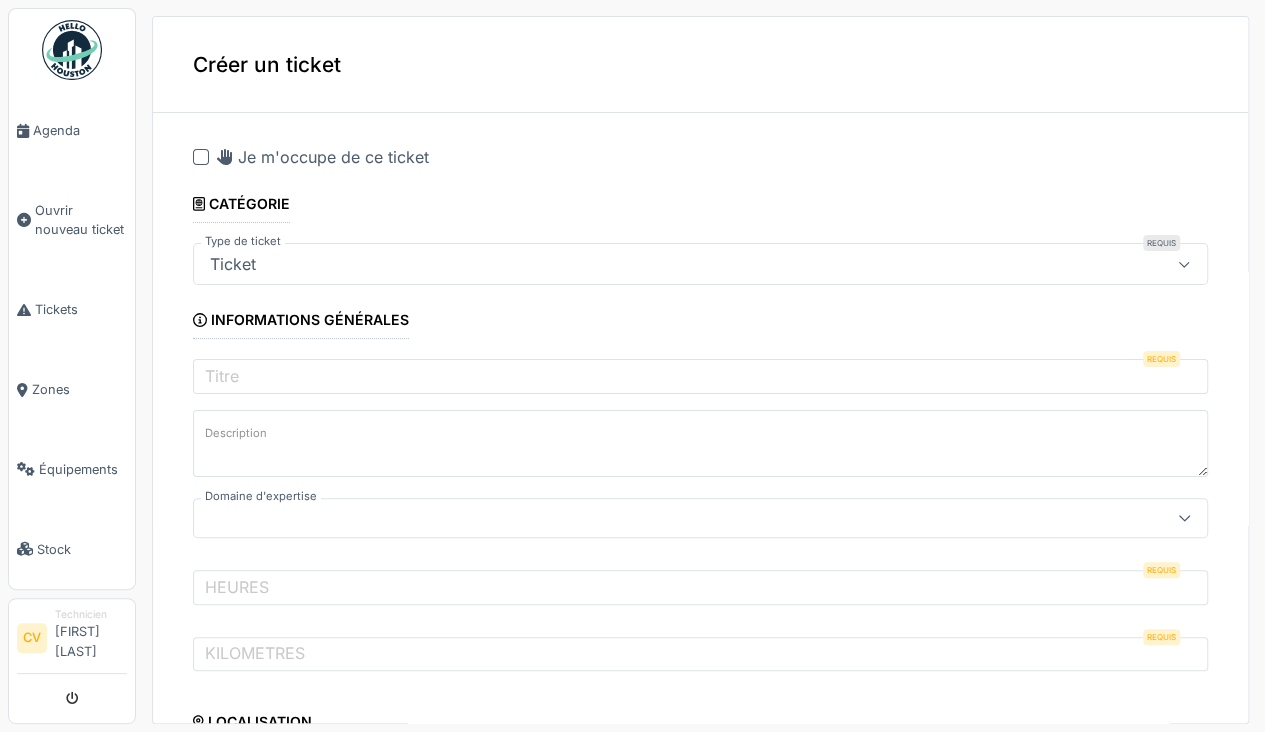 click at bounding box center (1184, 264) 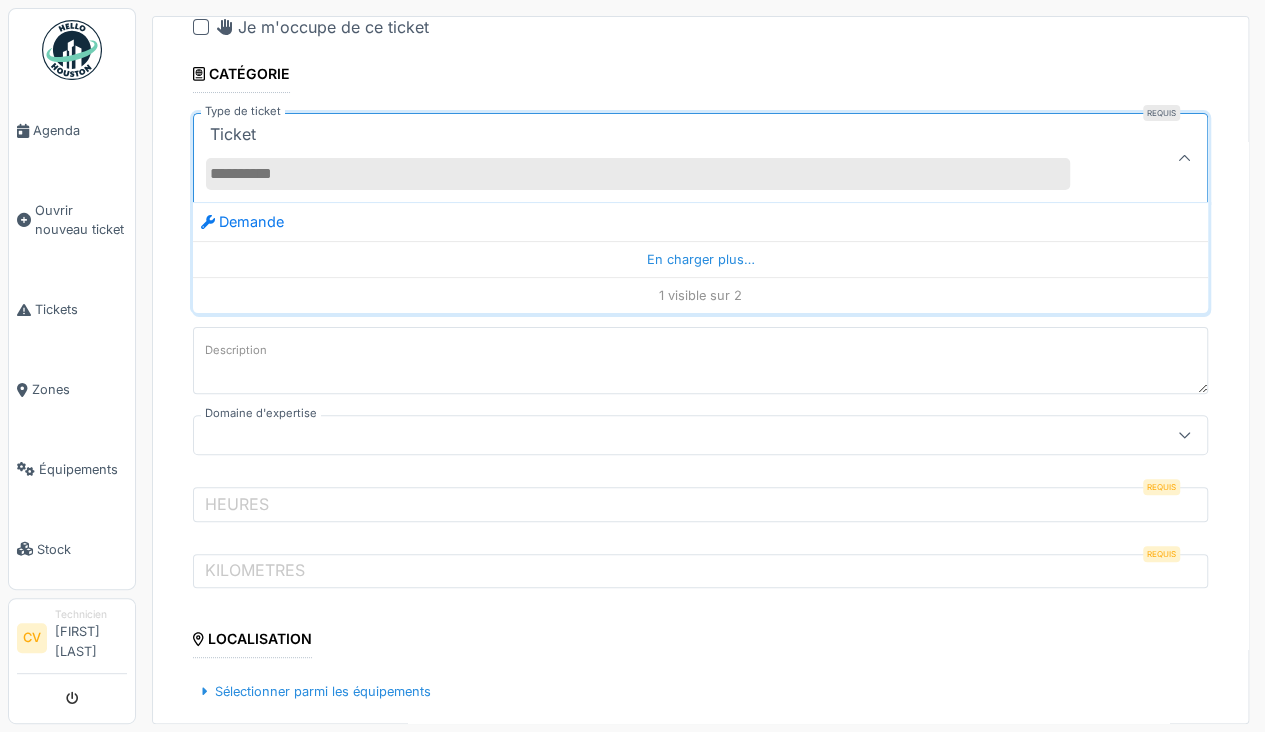 scroll, scrollTop: 150, scrollLeft: 0, axis: vertical 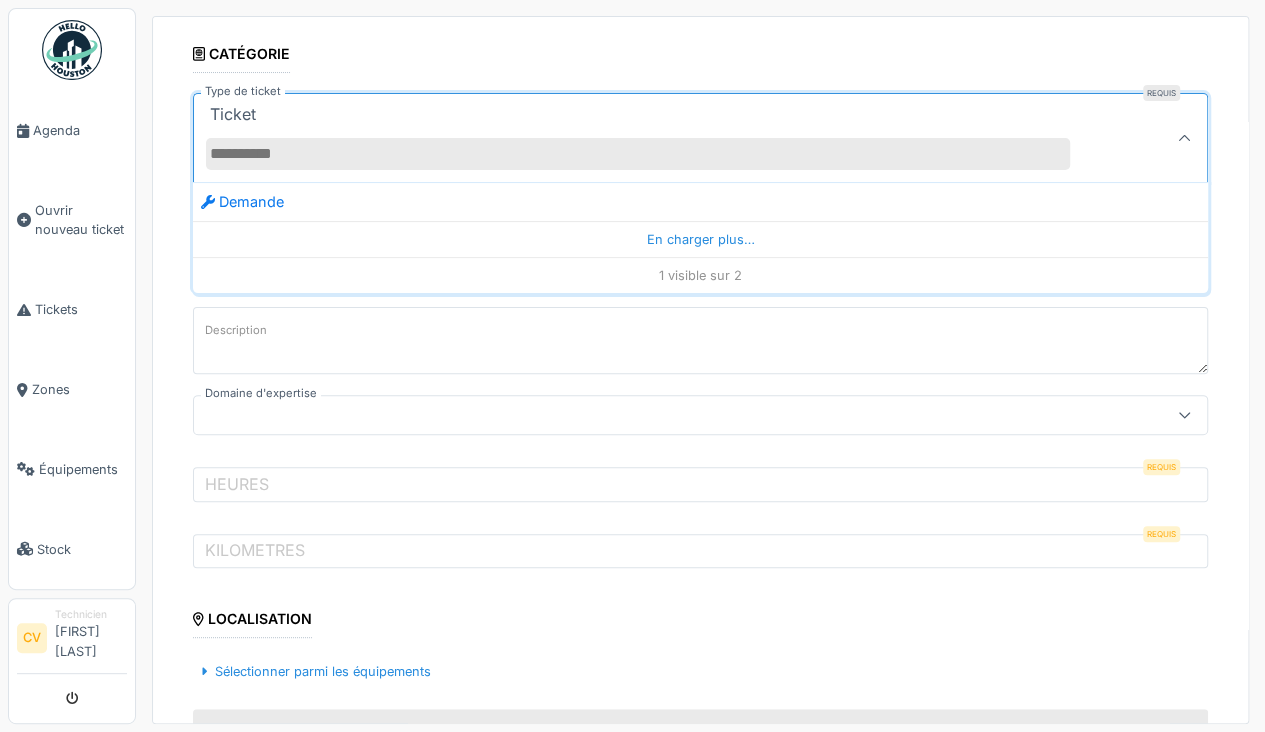 click on "En charger plus…" at bounding box center (700, 239) 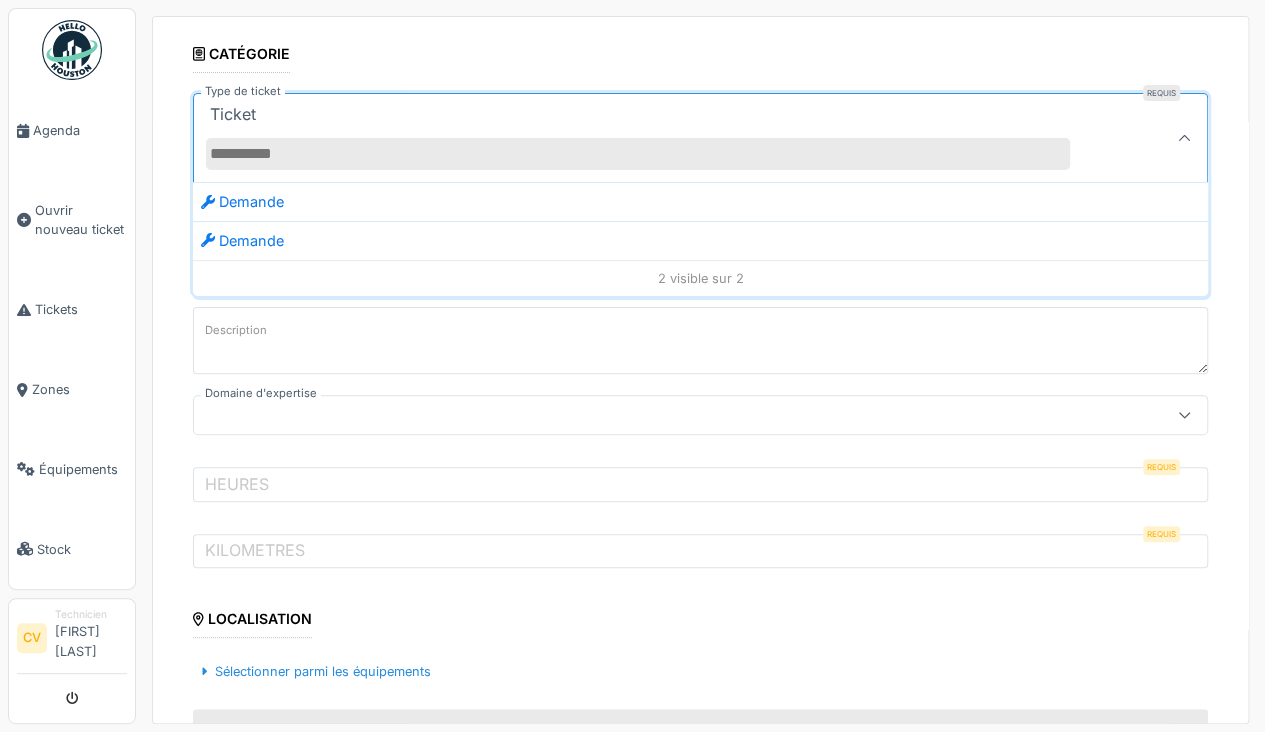 click on "**********" at bounding box center [700, 795] 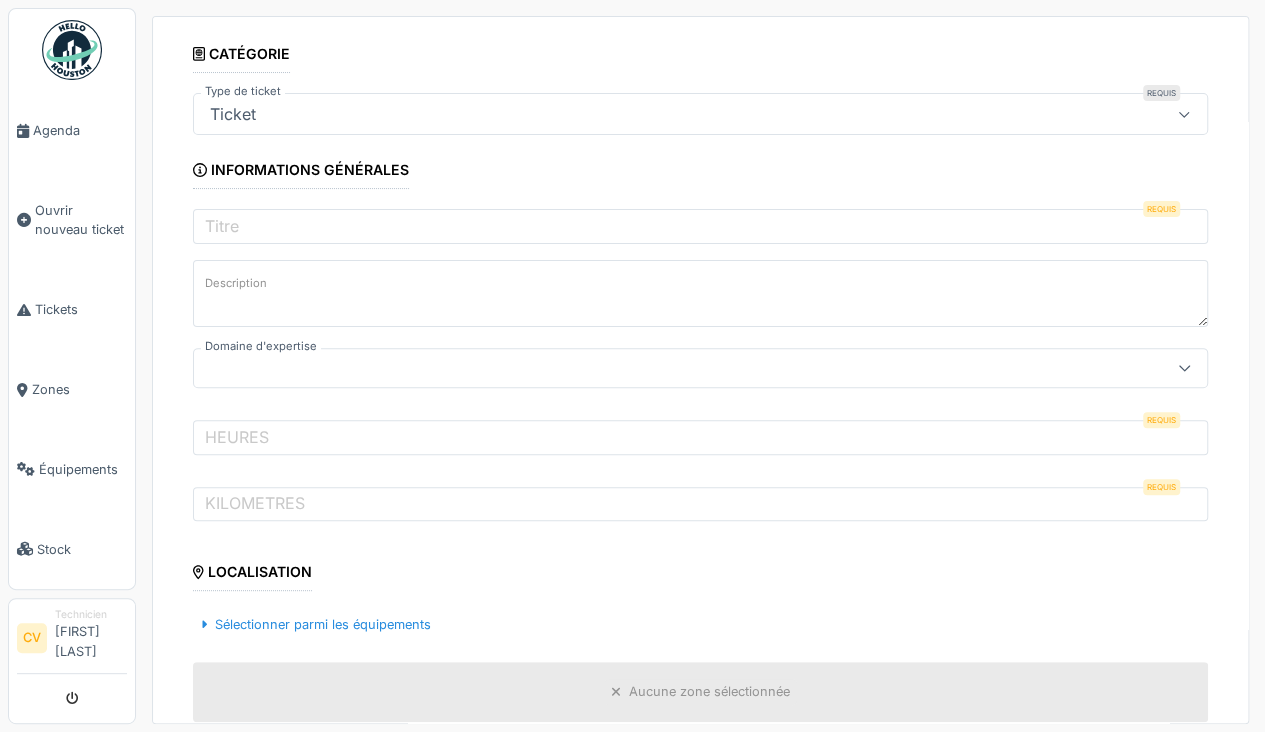 scroll, scrollTop: 176, scrollLeft: 0, axis: vertical 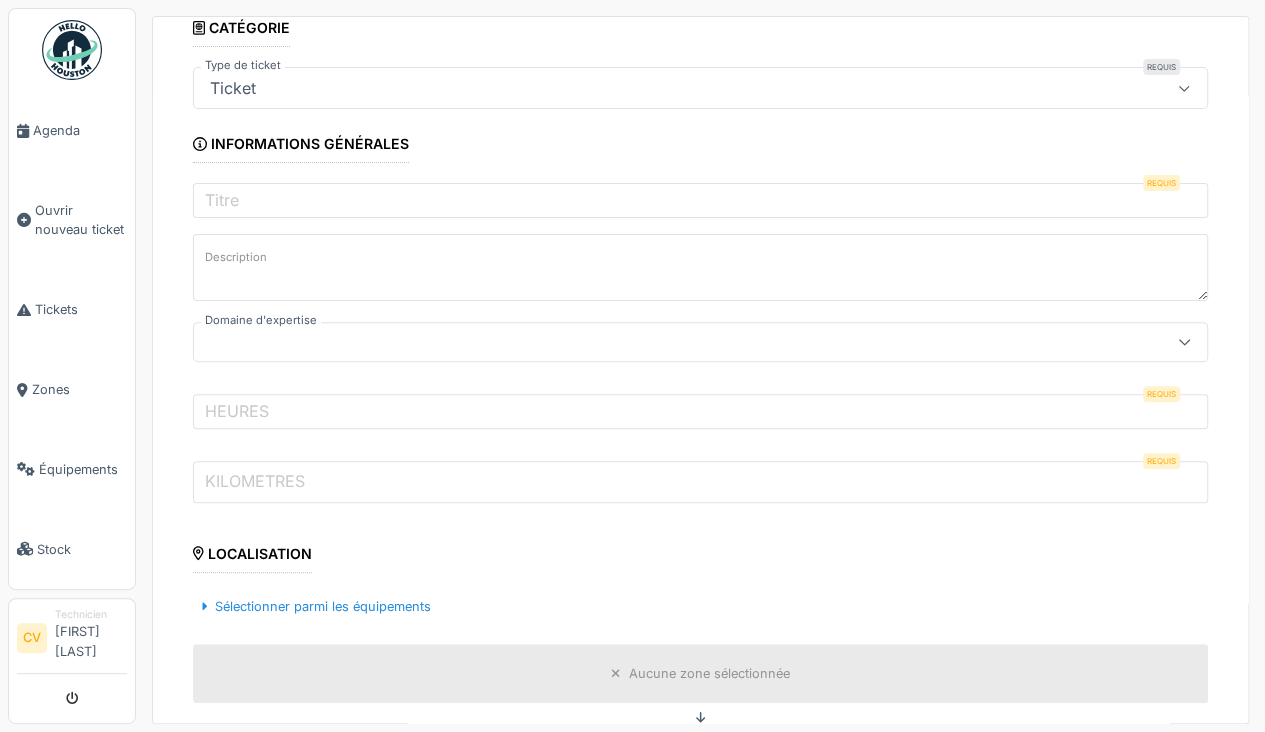 click on "KILOMETRES" at bounding box center (700, 482) 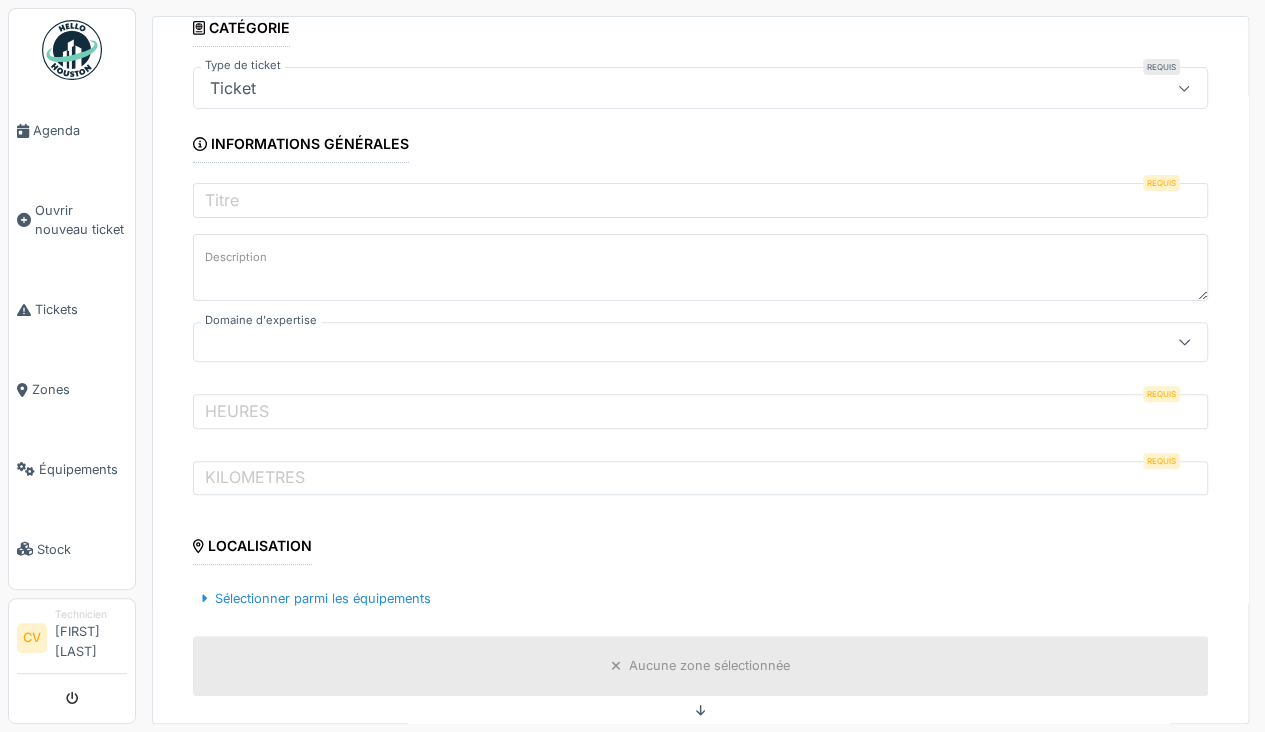 click on "**********" at bounding box center [700, 745] 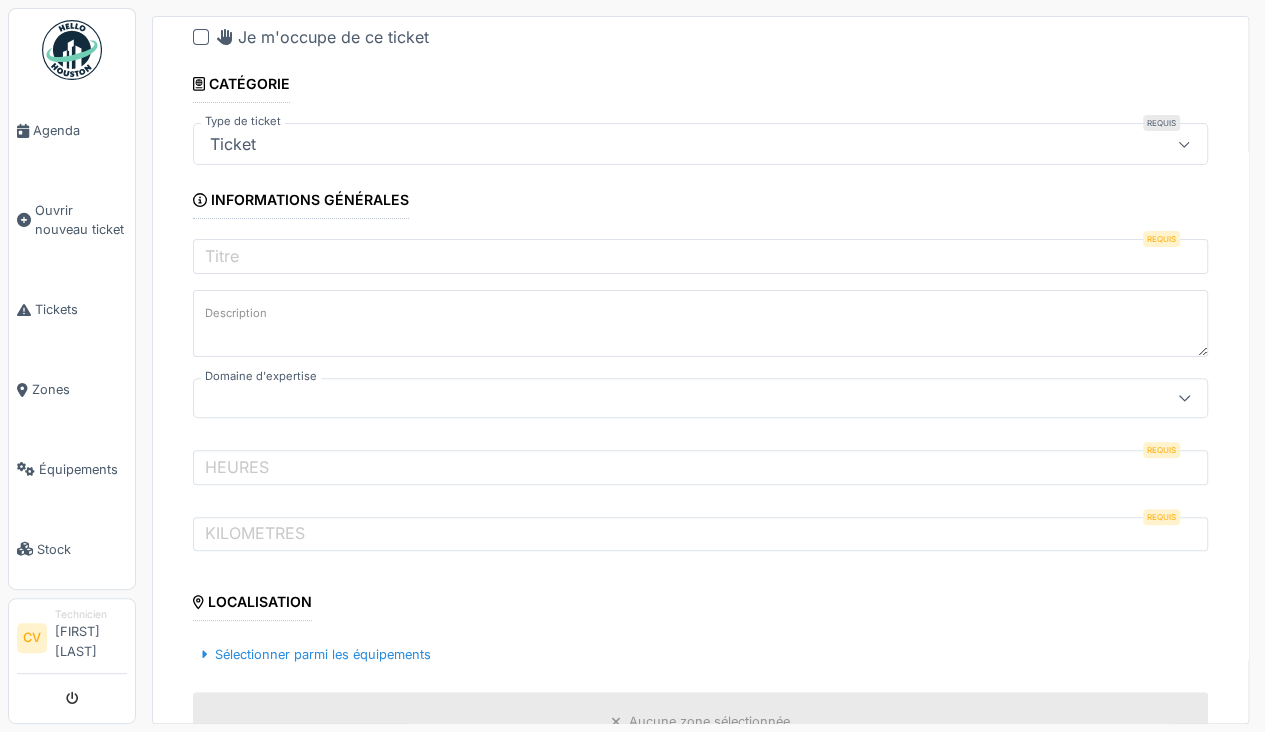 scroll, scrollTop: 0, scrollLeft: 0, axis: both 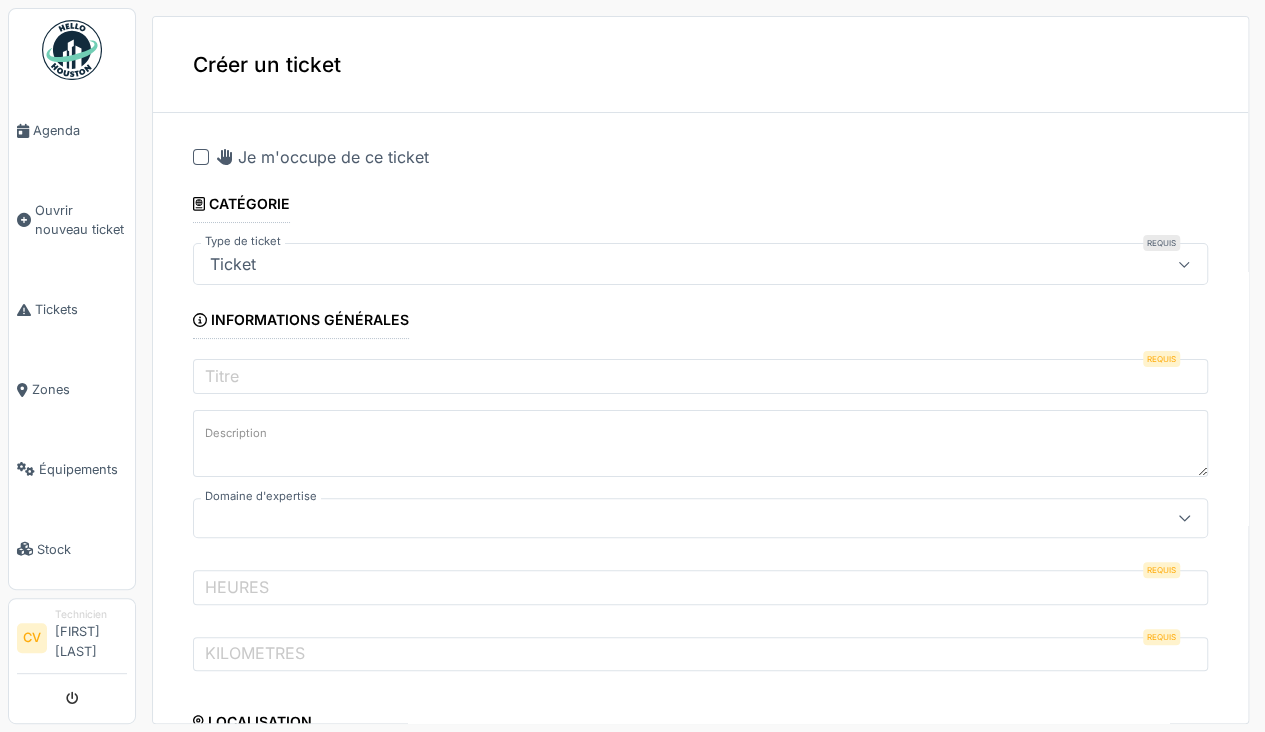click on "Agenda" at bounding box center [72, 131] 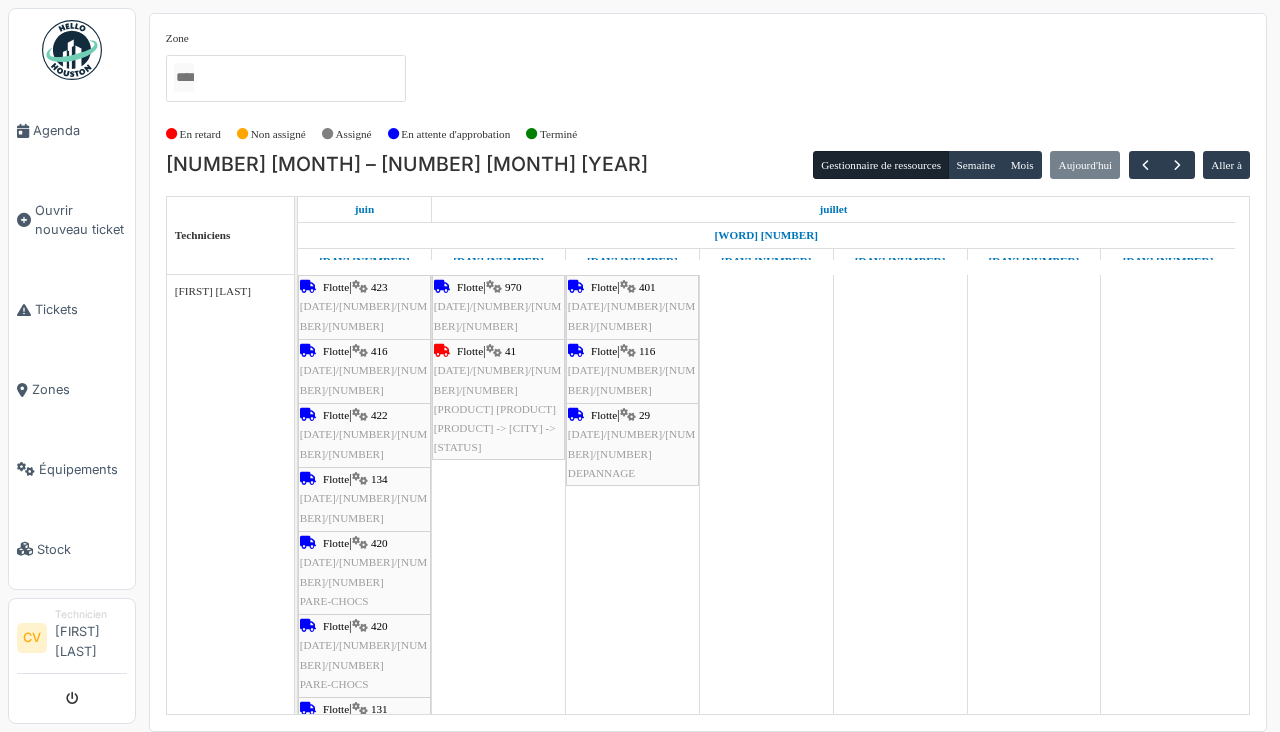 scroll, scrollTop: 0, scrollLeft: 0, axis: both 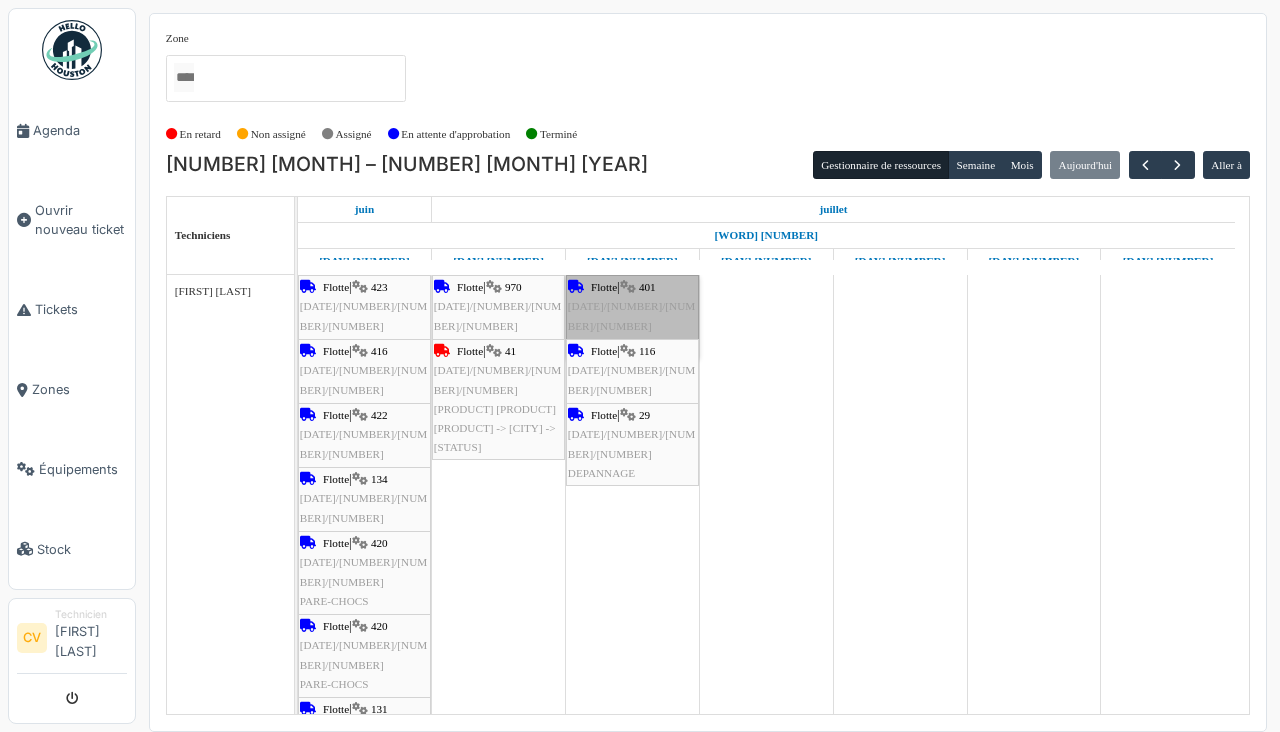 click on "Flotte
|     401
2025/07/409/01412
DÉFAUT AIR" at bounding box center [632, 316] 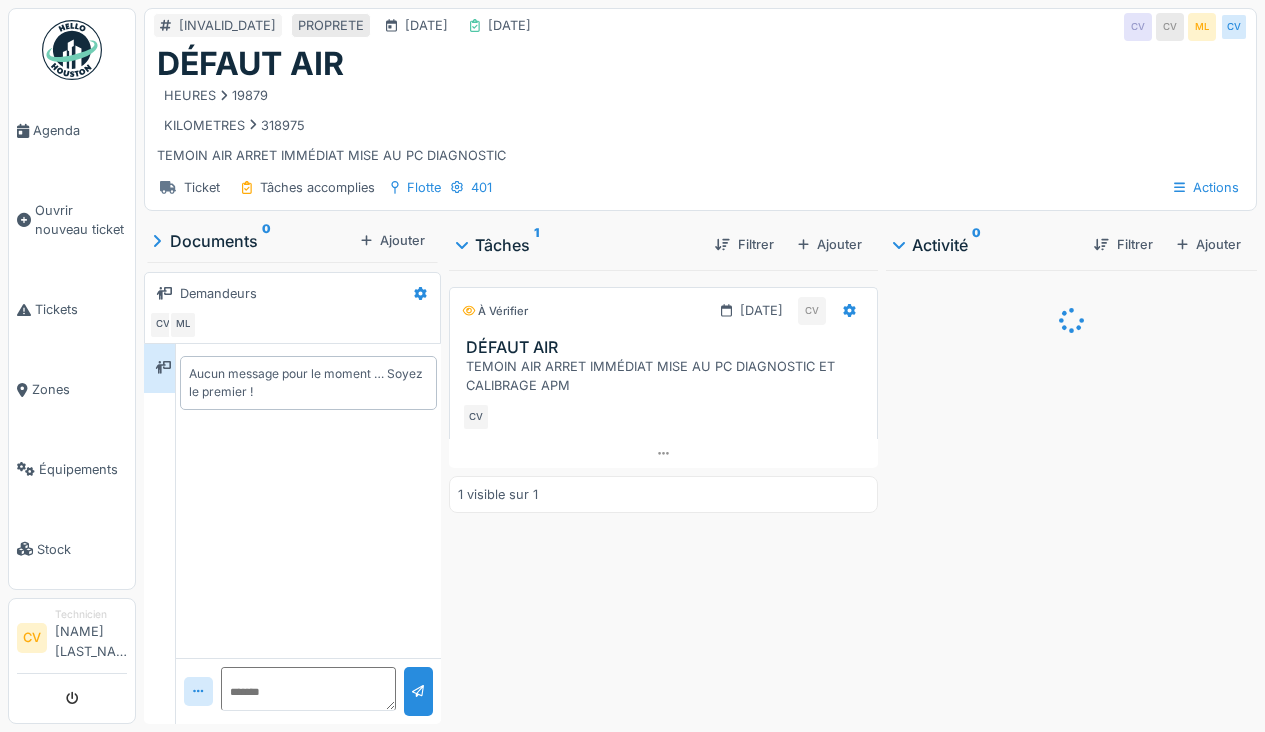 scroll, scrollTop: 0, scrollLeft: 0, axis: both 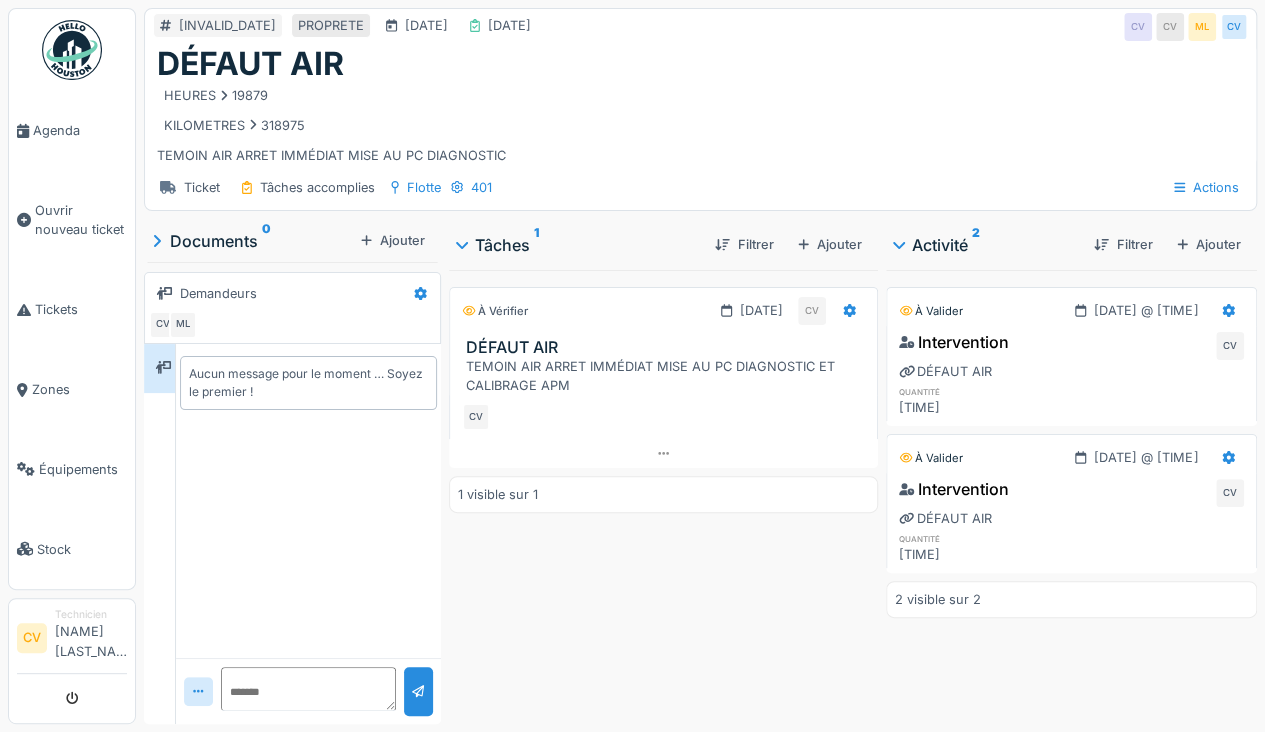 click at bounding box center (849, 310) 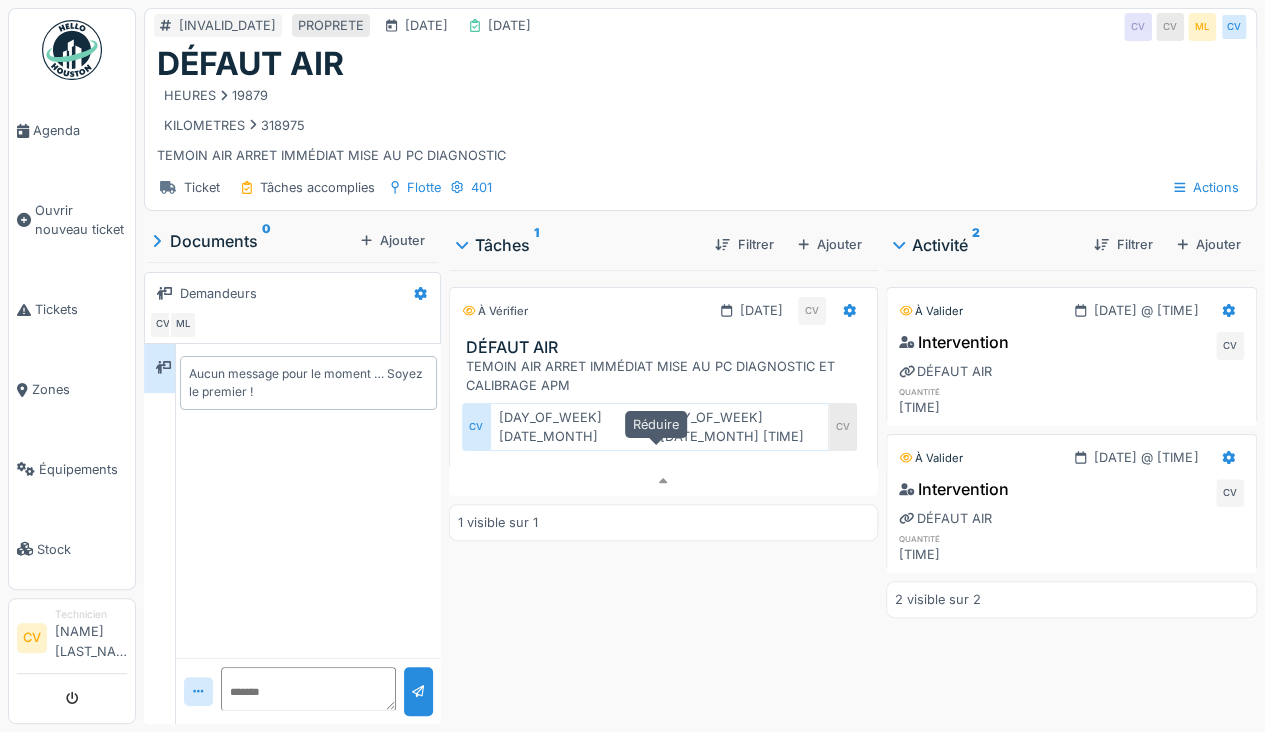 scroll, scrollTop: 15, scrollLeft: 0, axis: vertical 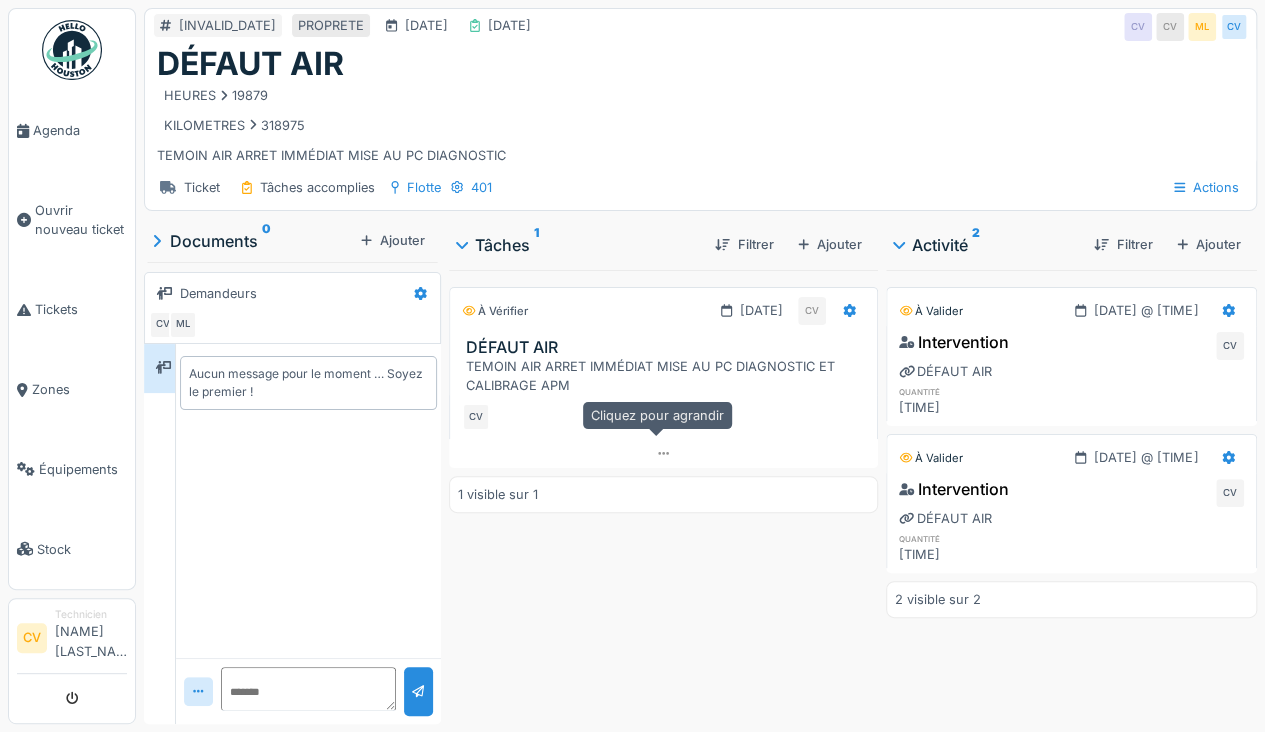 click on "Agenda" at bounding box center [72, 131] 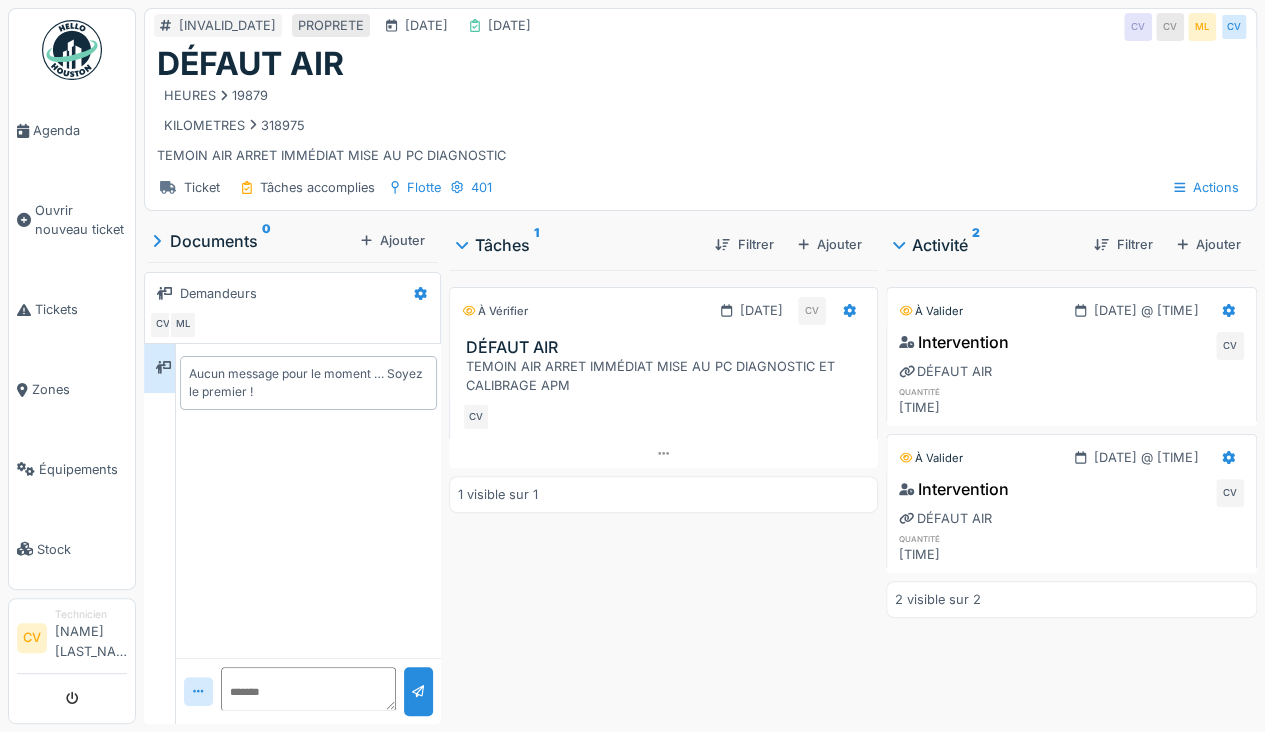 click on "Agenda" at bounding box center [80, 130] 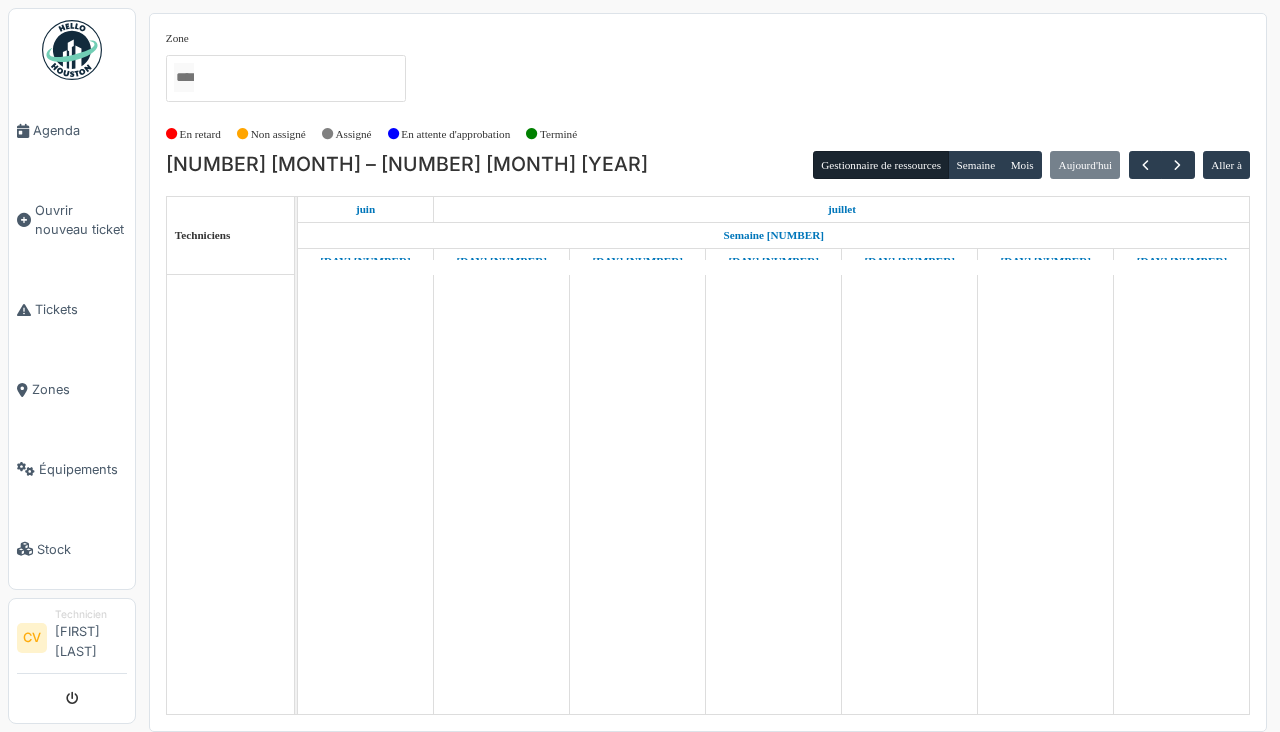 scroll, scrollTop: 0, scrollLeft: 0, axis: both 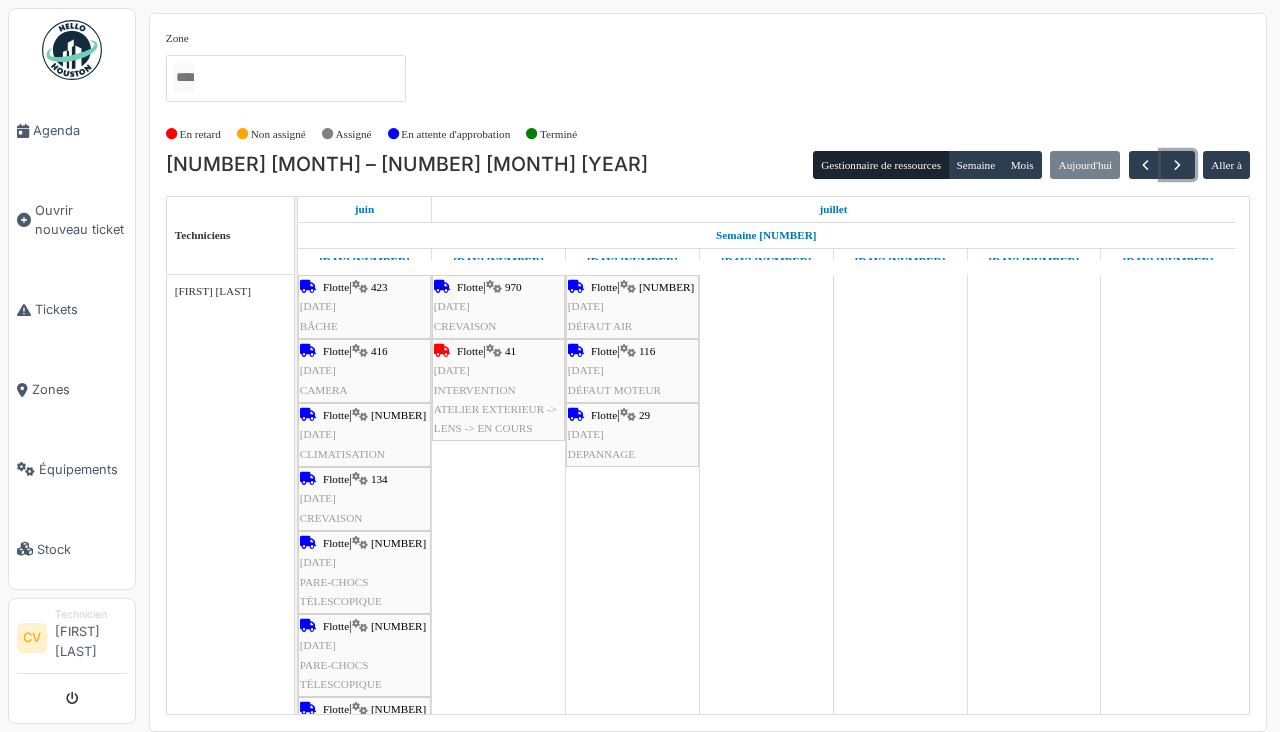 click at bounding box center (1177, 165) 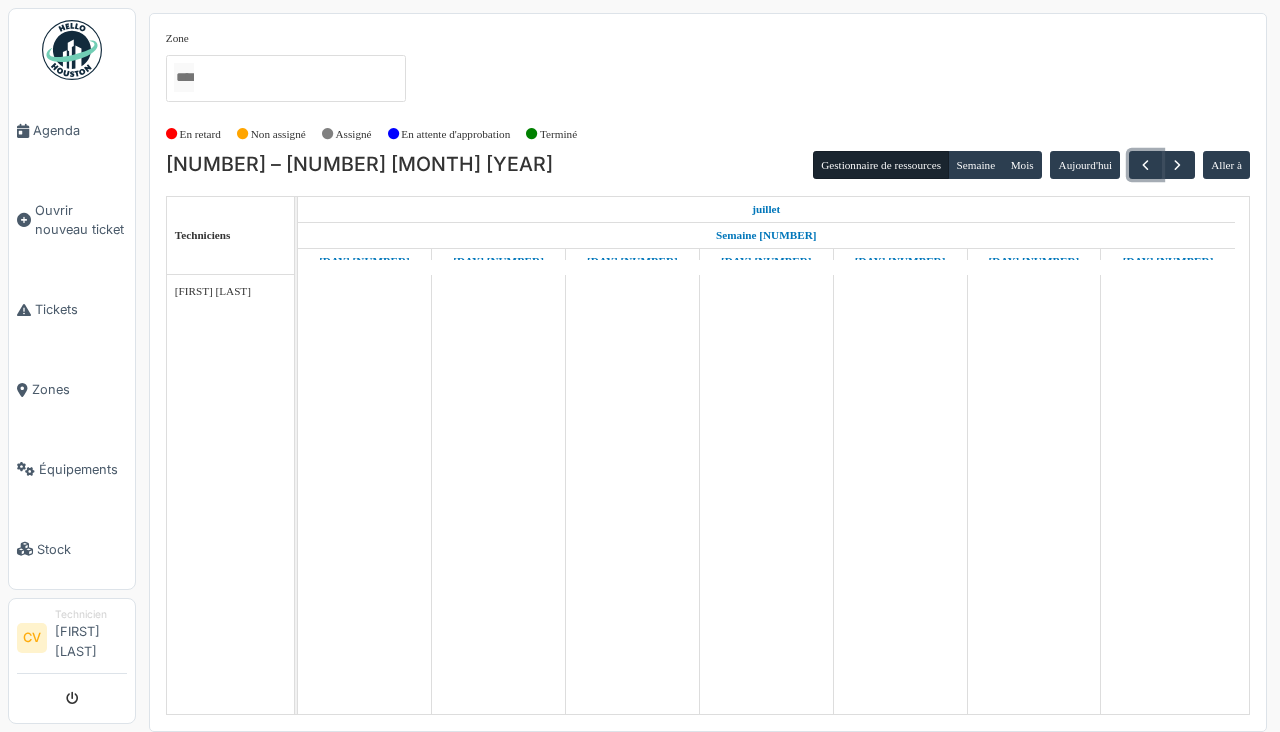 click at bounding box center (1145, 165) 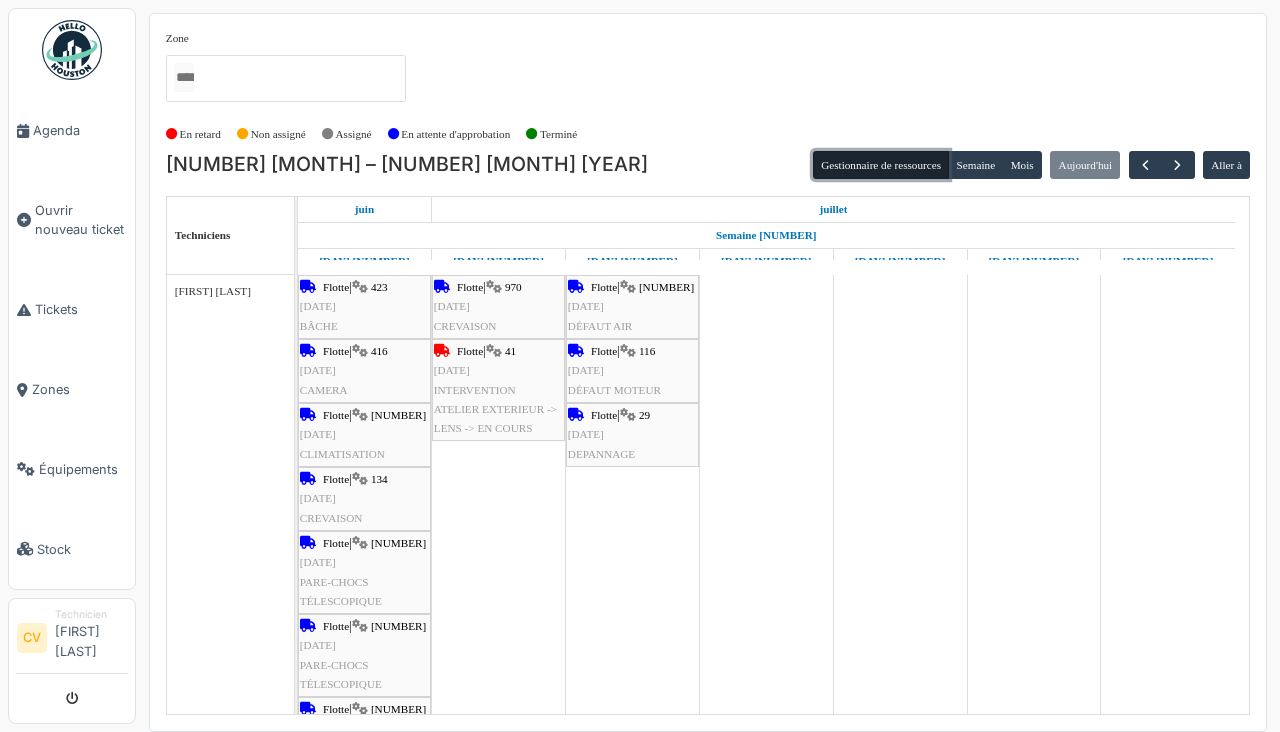 click on "Gestionnaire de ressources" at bounding box center (881, 165) 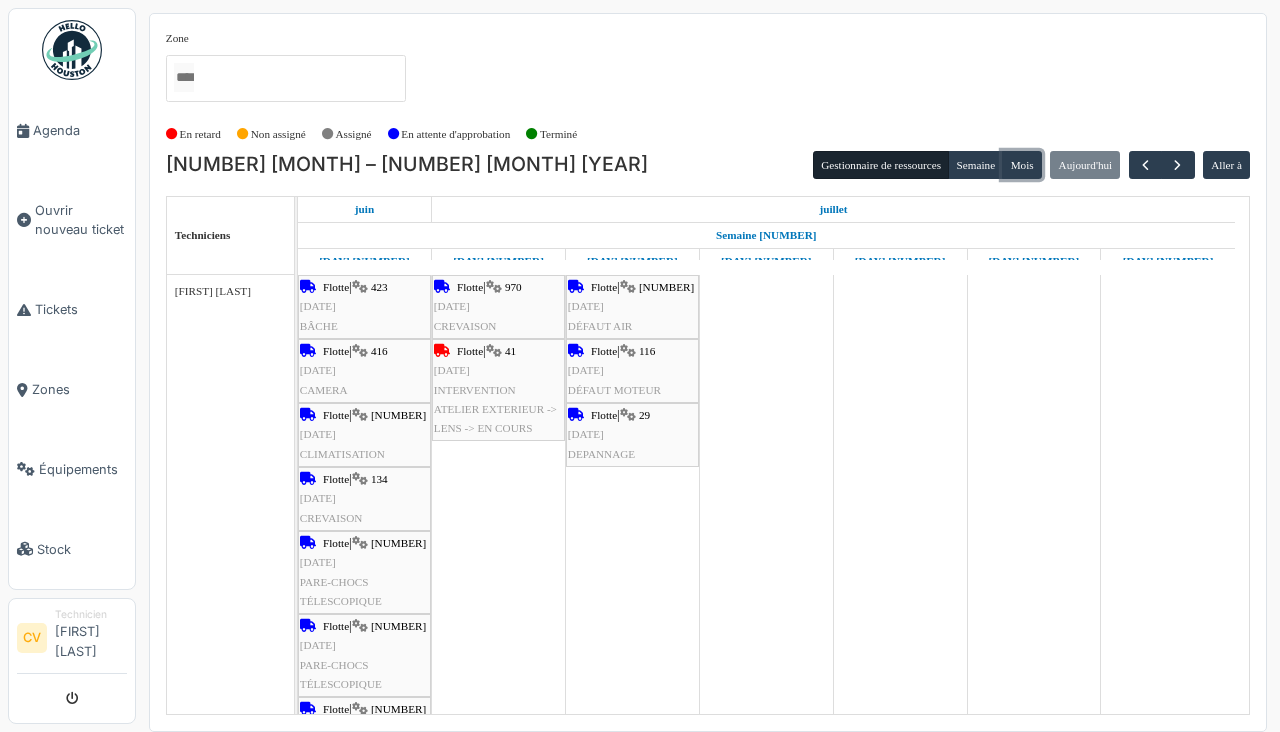 click on "Mois" at bounding box center [1022, 165] 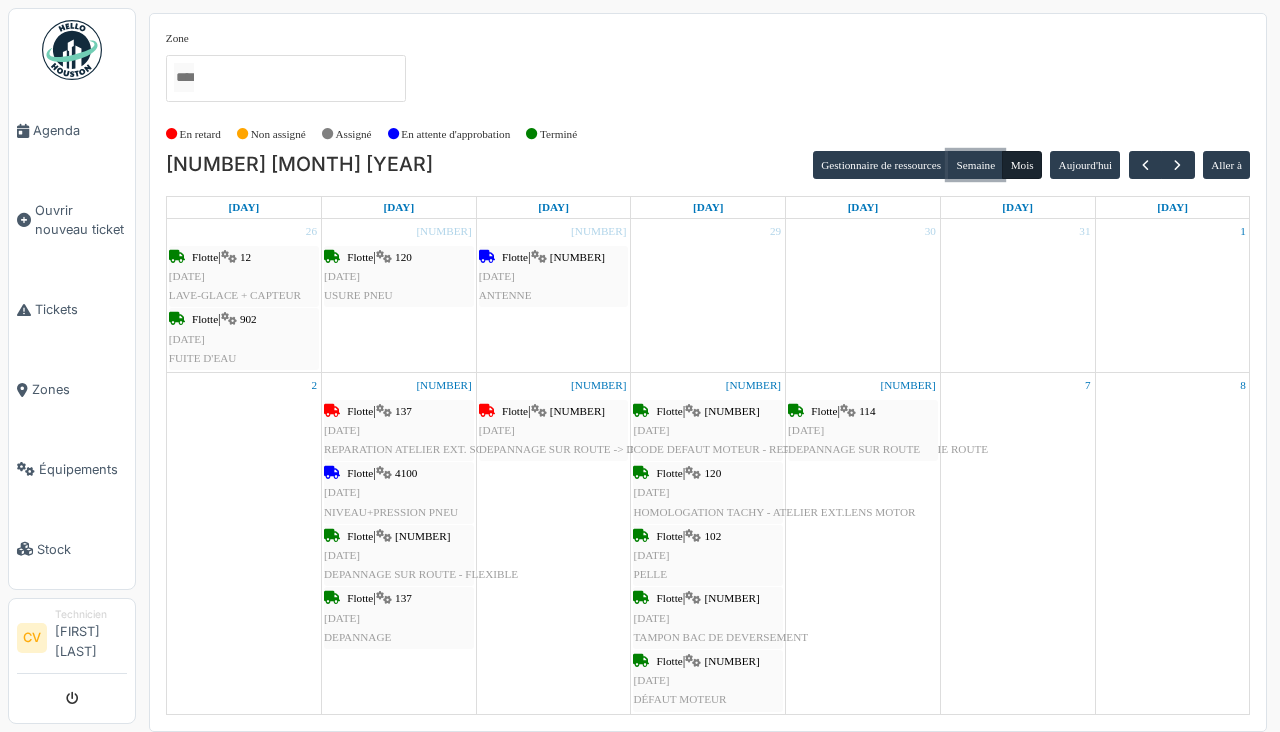 click on "Semaine" at bounding box center (975, 165) 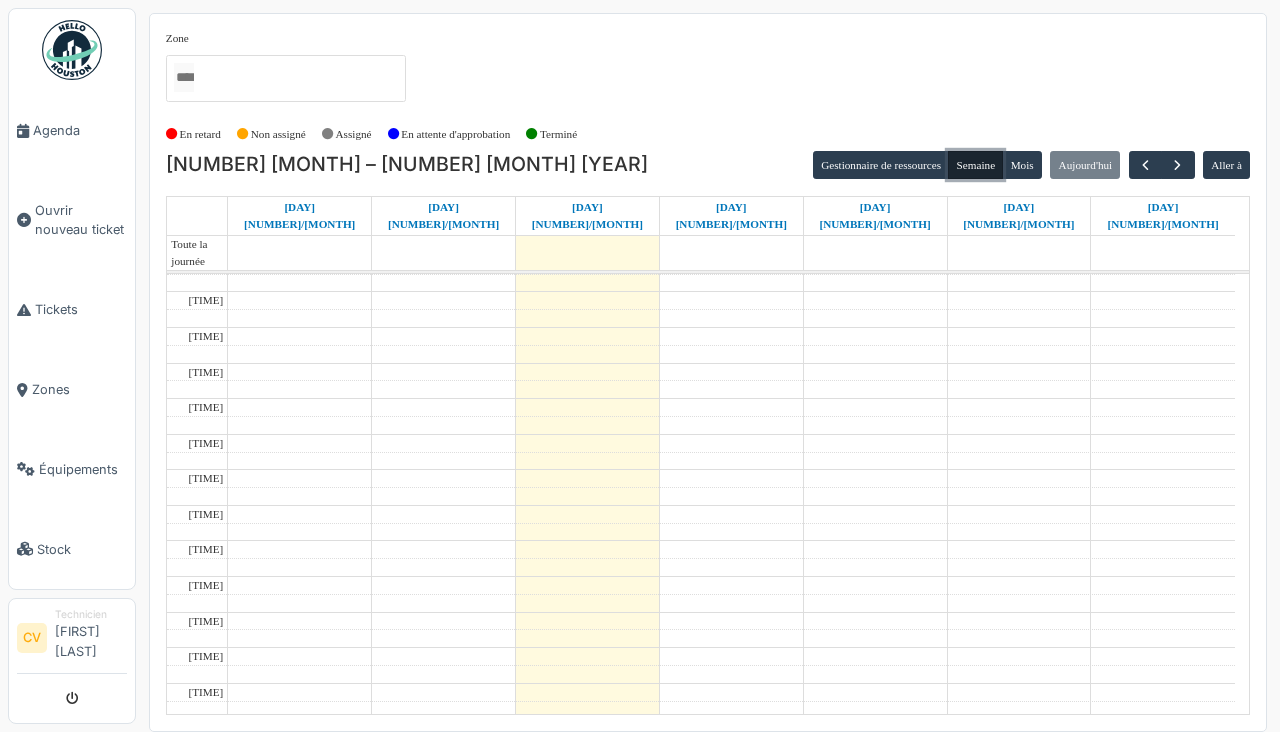 scroll, scrollTop: 0, scrollLeft: 0, axis: both 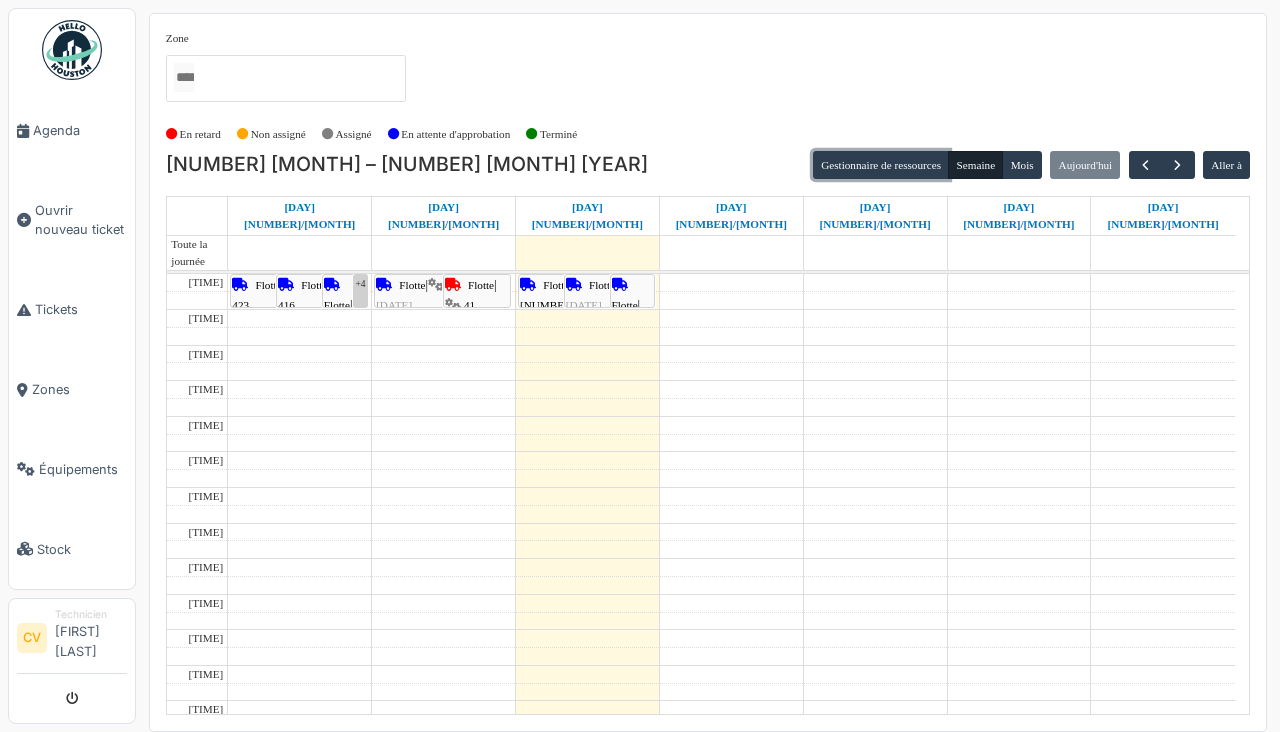 click on "Gestionnaire de ressources" at bounding box center (881, 165) 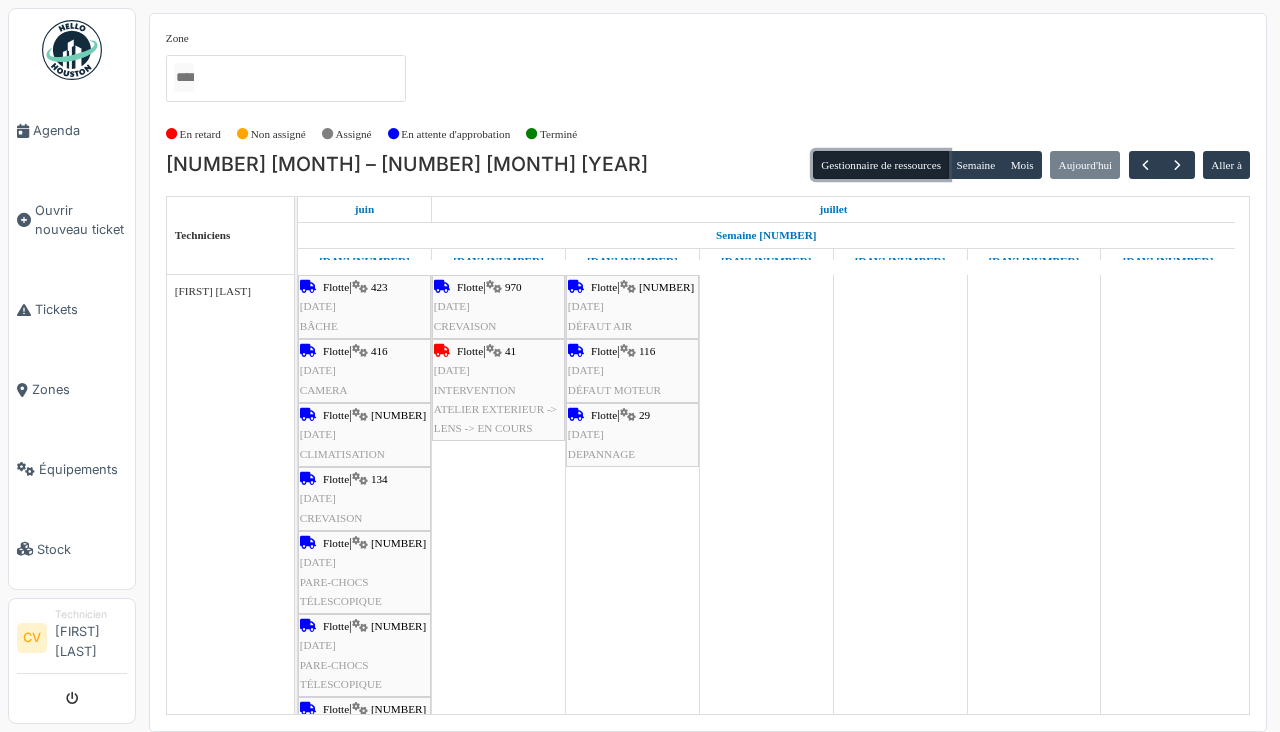 scroll, scrollTop: 69, scrollLeft: 0, axis: vertical 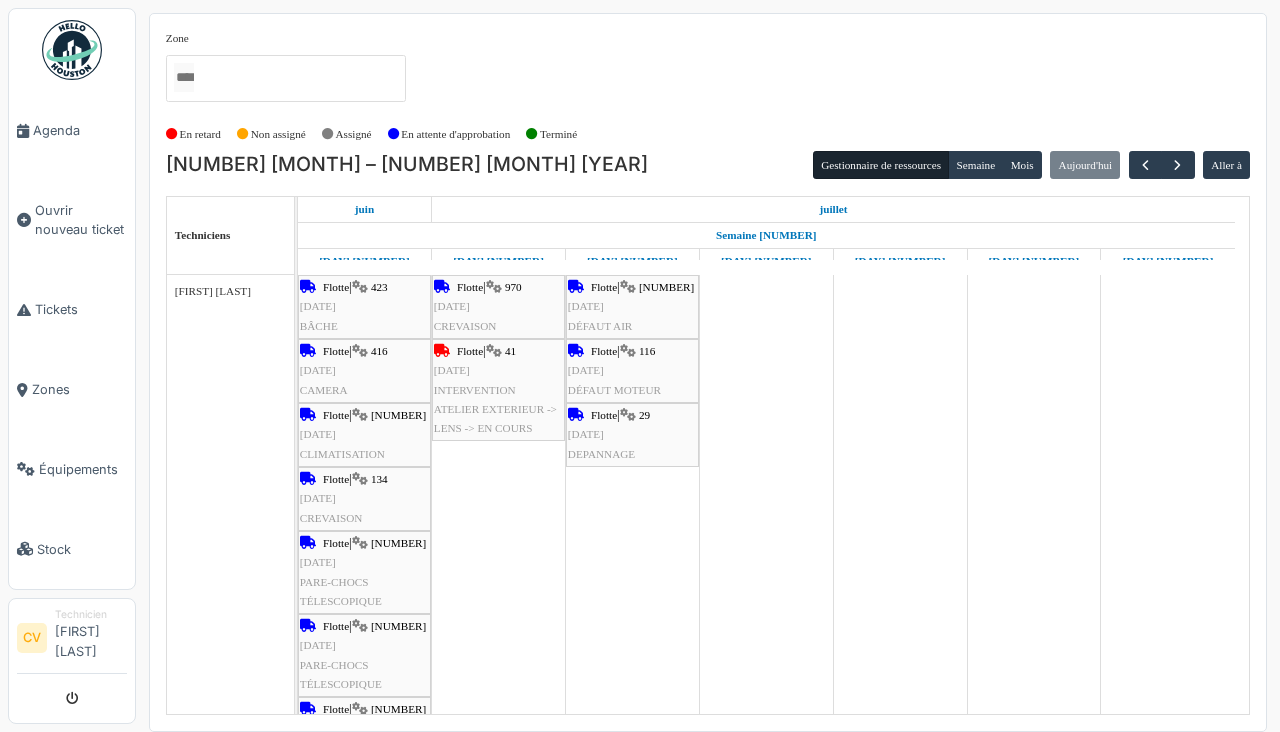 click on "CV" at bounding box center (32, 638) 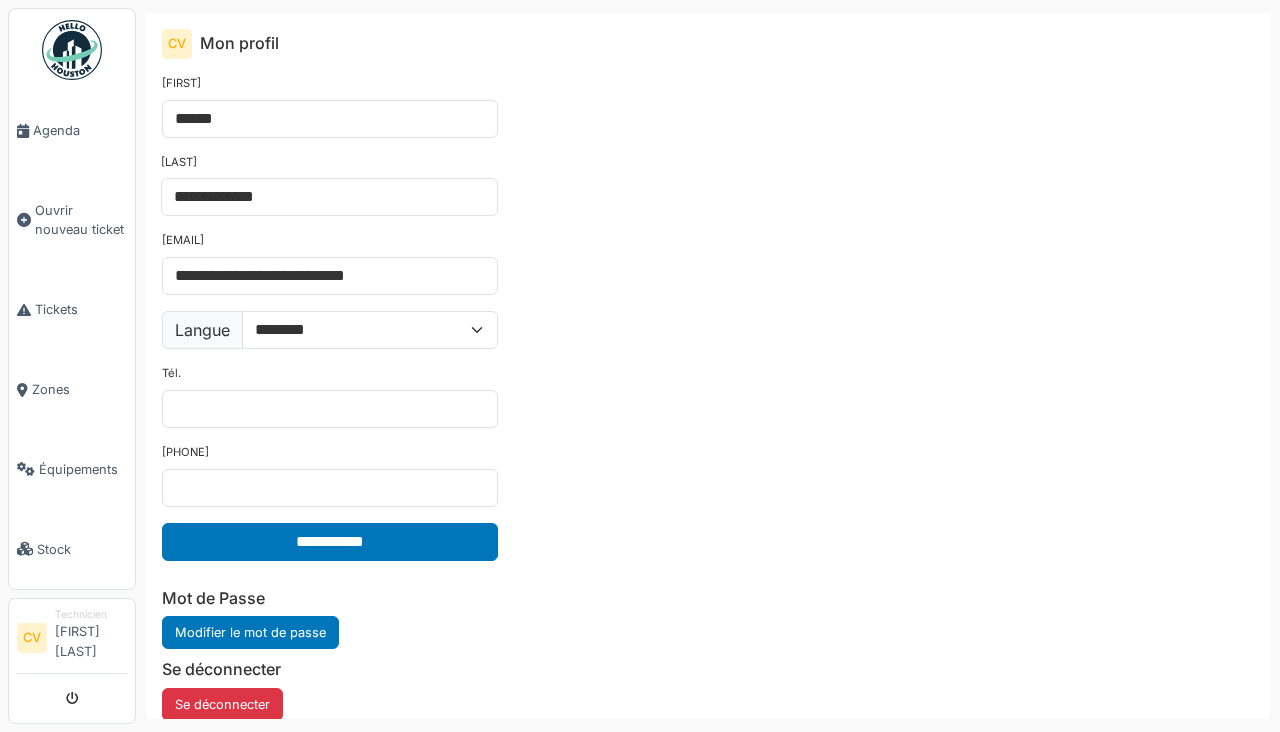scroll, scrollTop: 0, scrollLeft: 0, axis: both 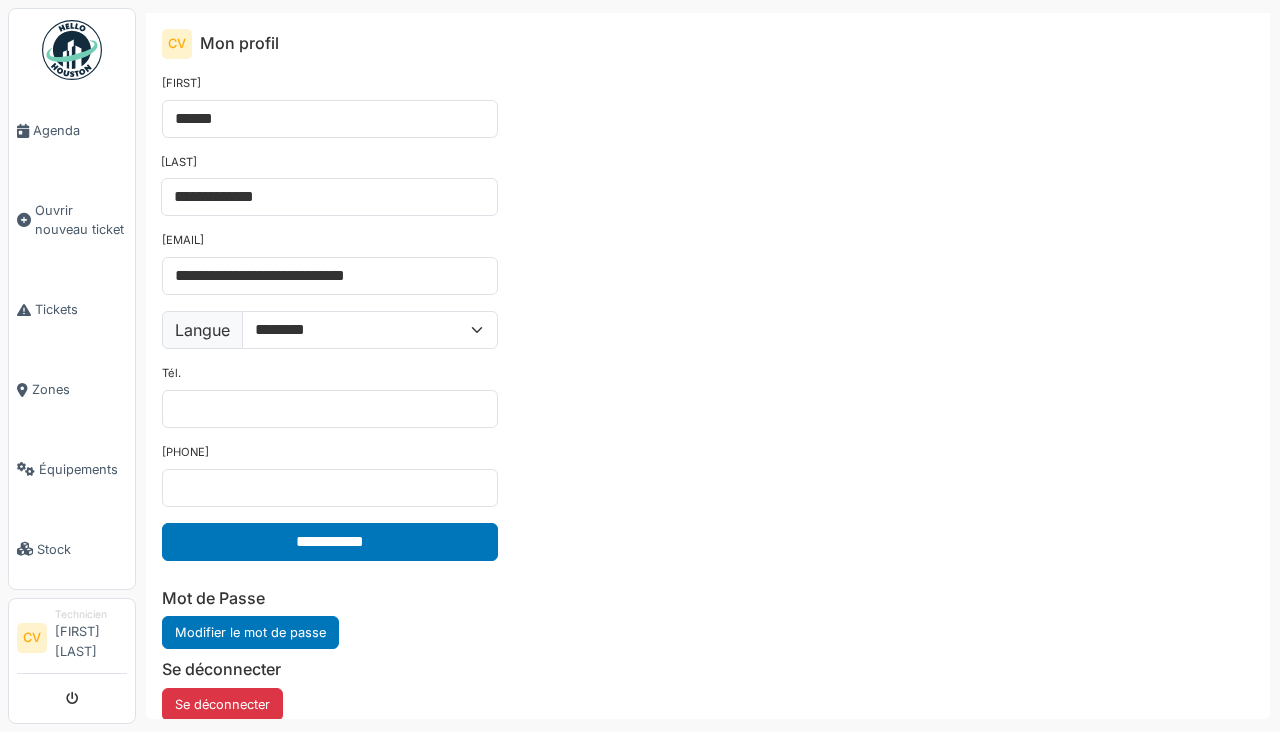 click on "Agenda" at bounding box center [80, 130] 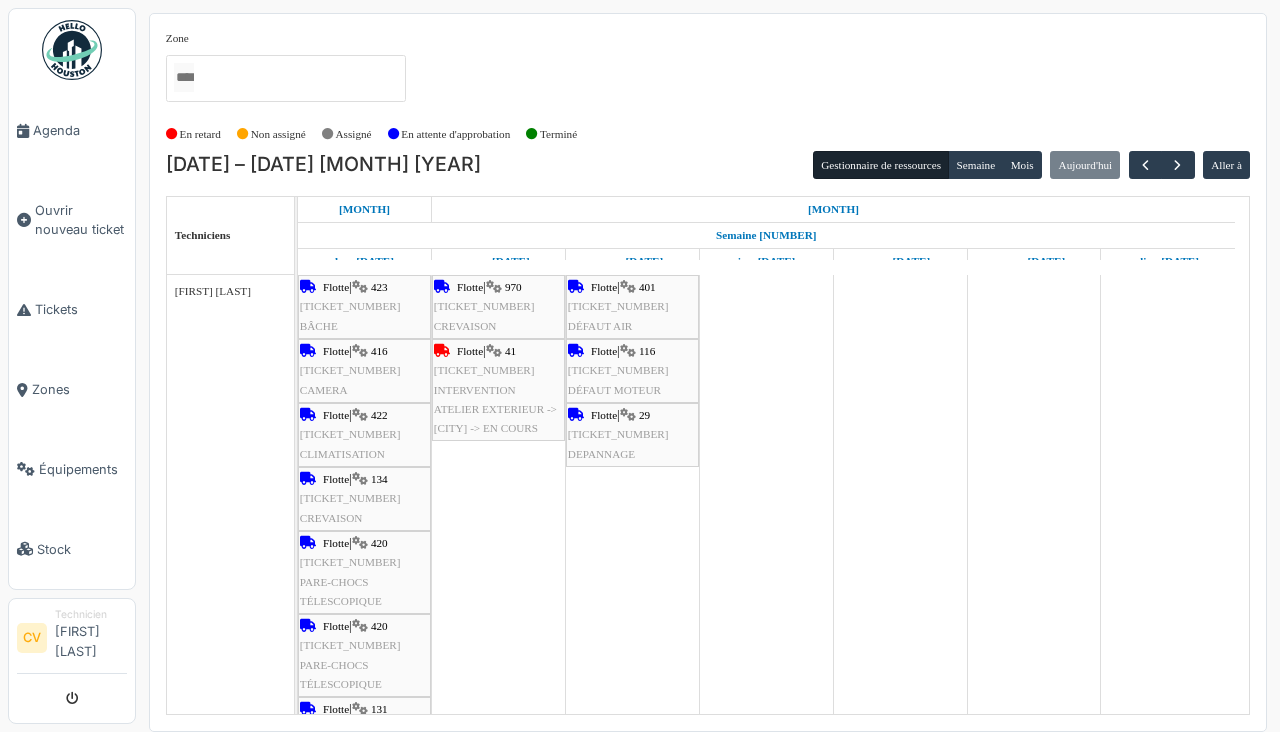 scroll, scrollTop: 0, scrollLeft: 0, axis: both 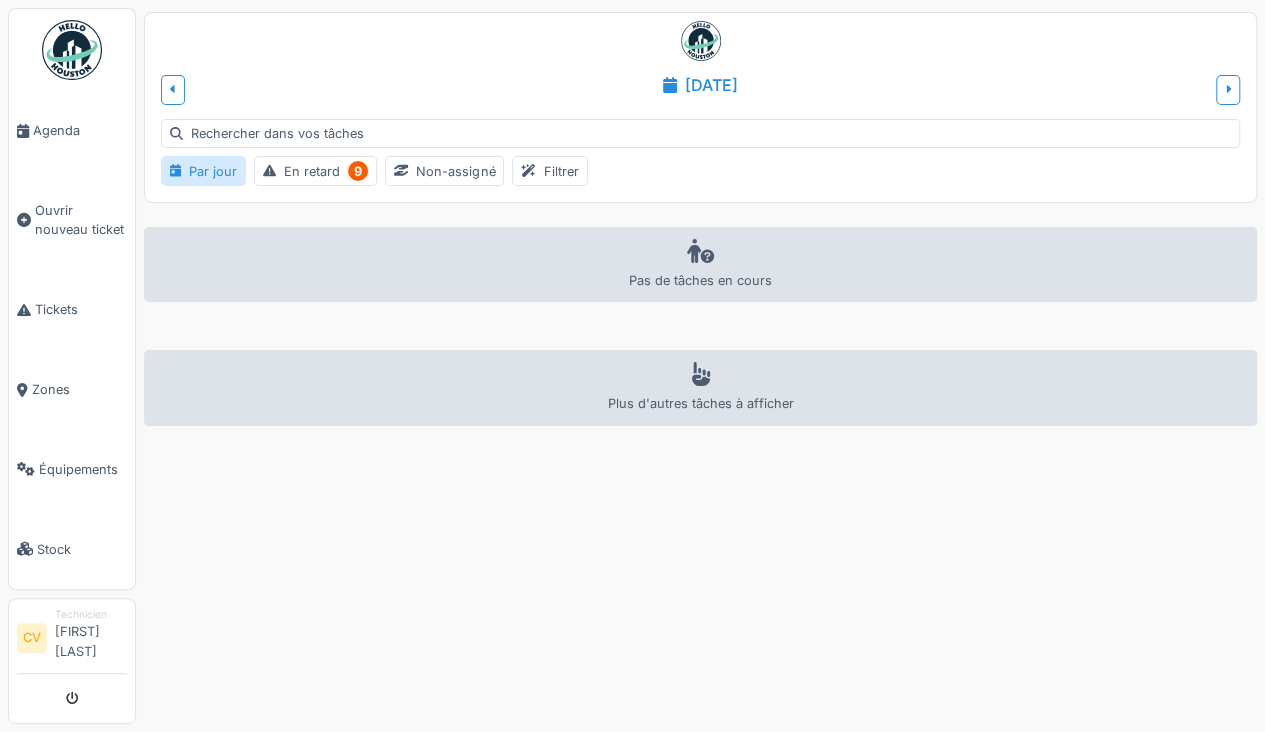 click on "Ouvrir nouveau ticket" at bounding box center [81, 220] 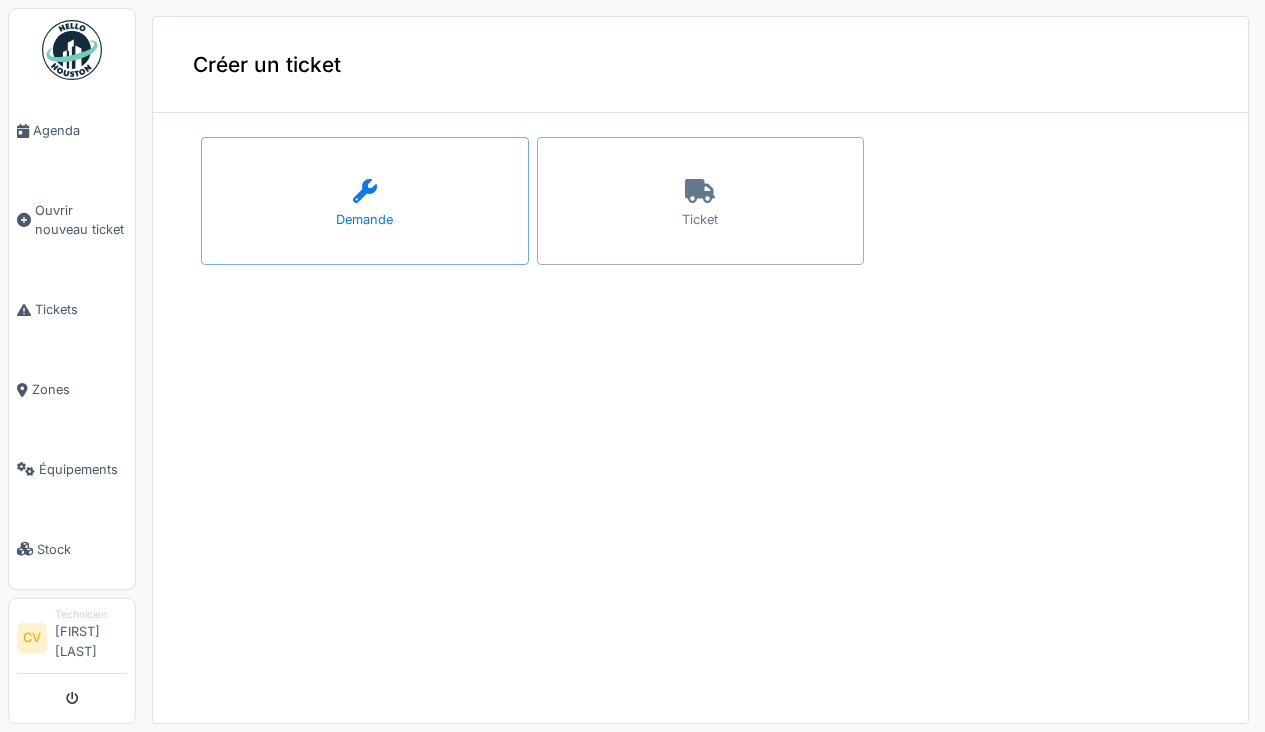 scroll, scrollTop: 0, scrollLeft: 0, axis: both 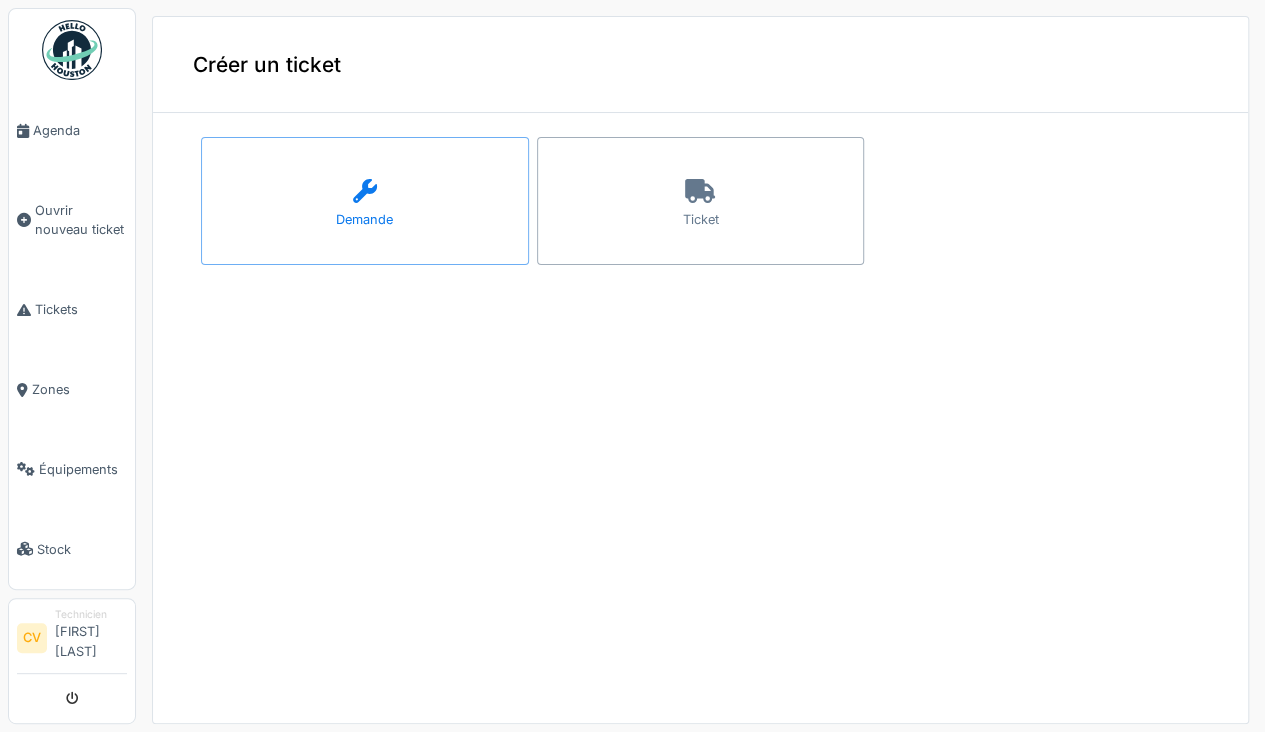 click at bounding box center (700, 192) 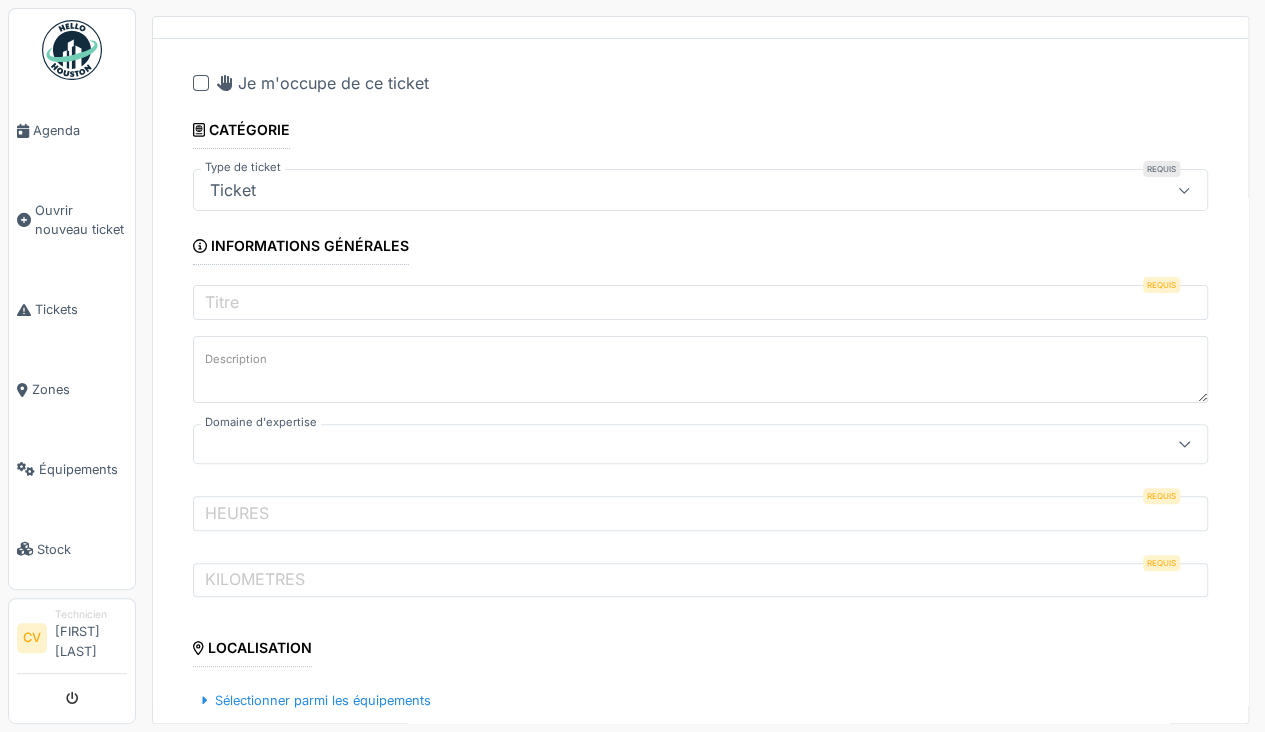 scroll, scrollTop: 79, scrollLeft: 0, axis: vertical 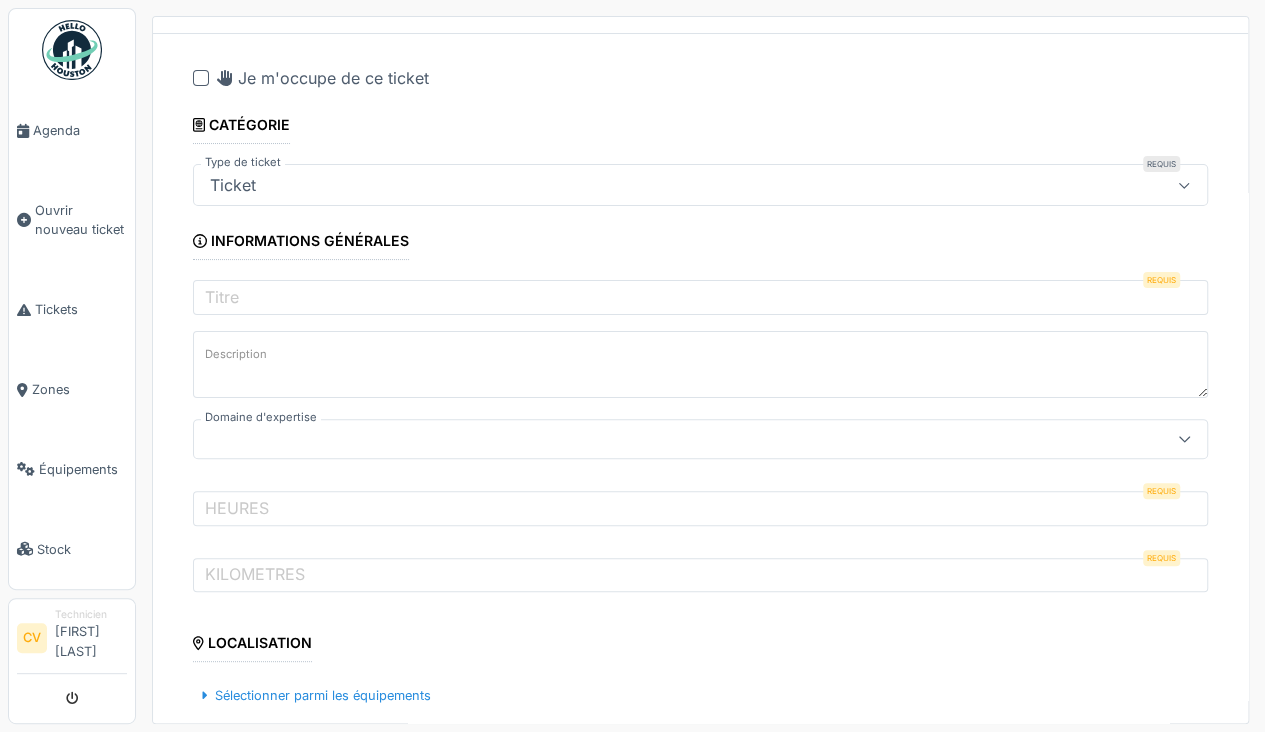 click on "Domaine d'expertise" at bounding box center (261, 417) 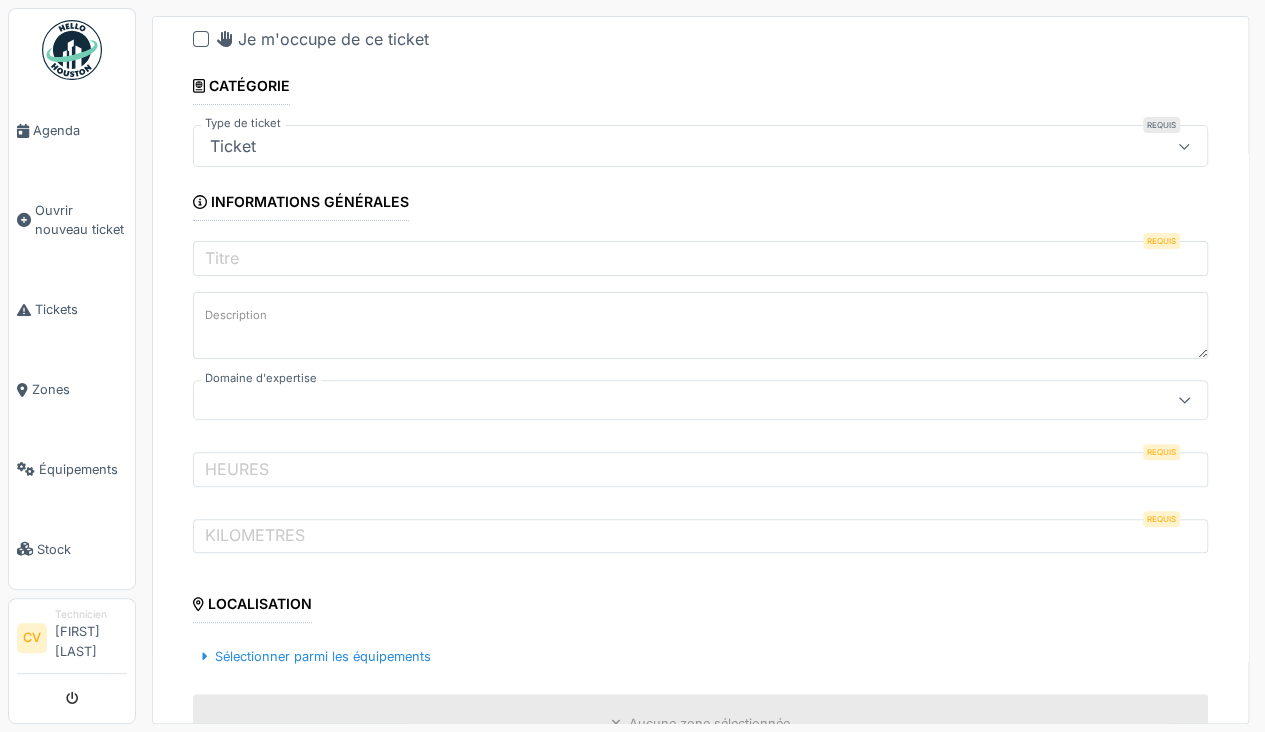 scroll, scrollTop: 122, scrollLeft: 0, axis: vertical 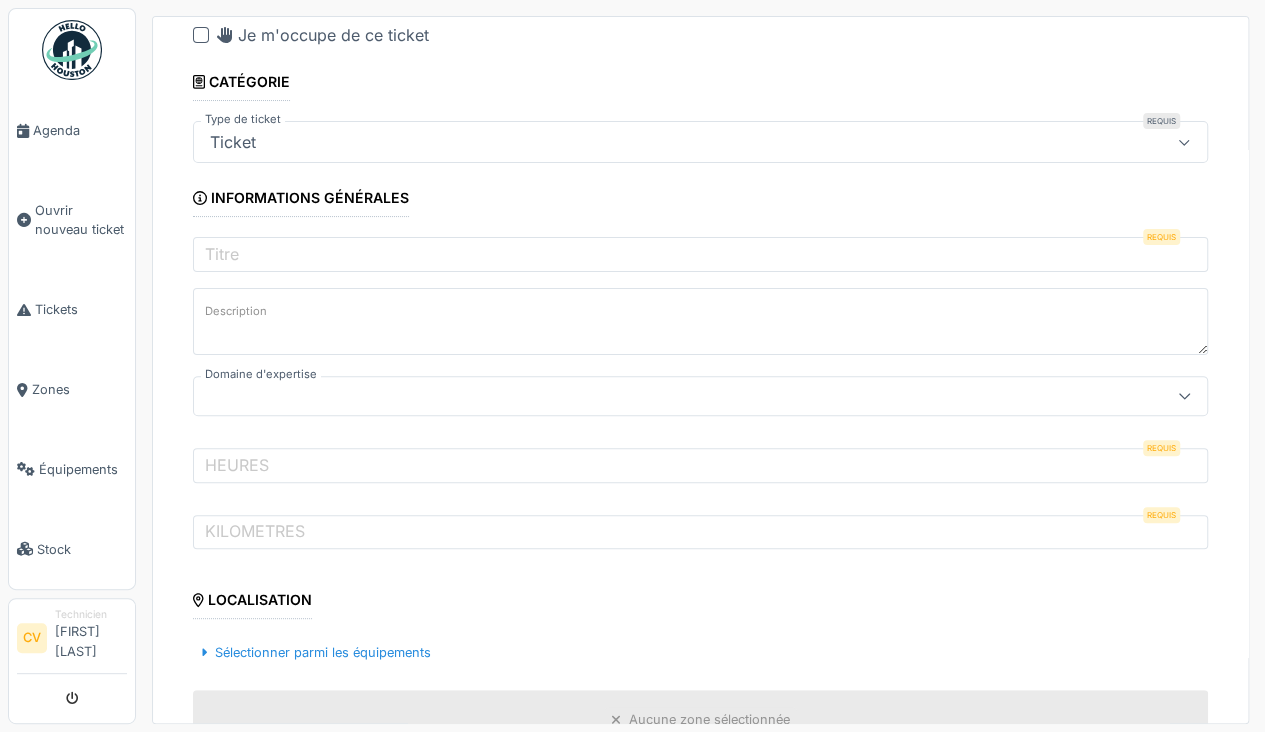 click at bounding box center (1184, 396) 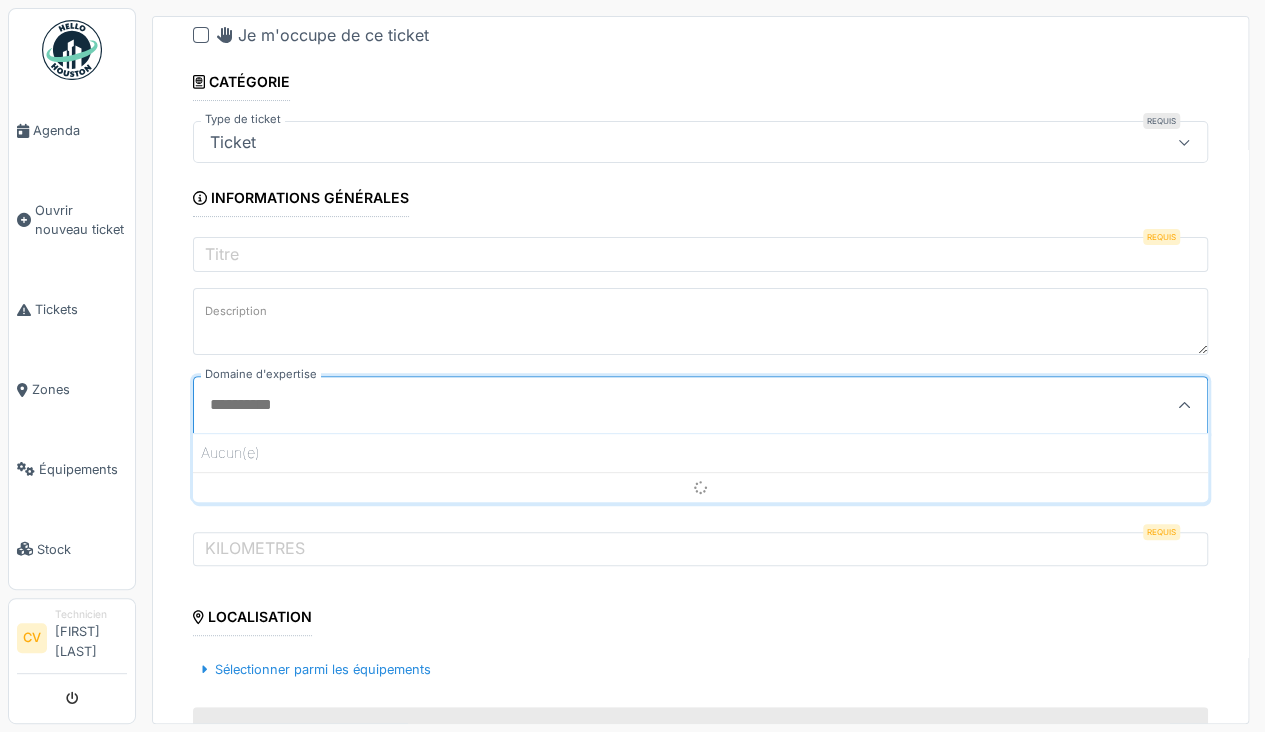scroll, scrollTop: 4, scrollLeft: 0, axis: vertical 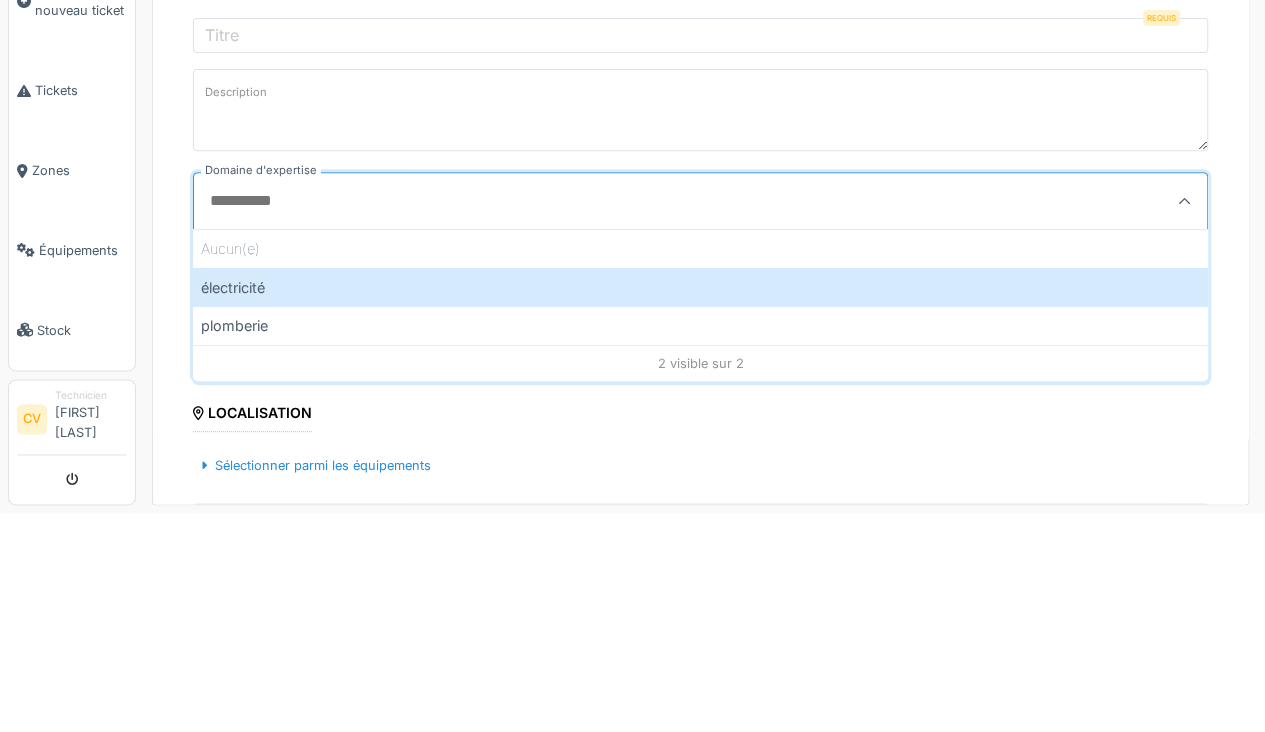 click on "Description" at bounding box center (700, 329) 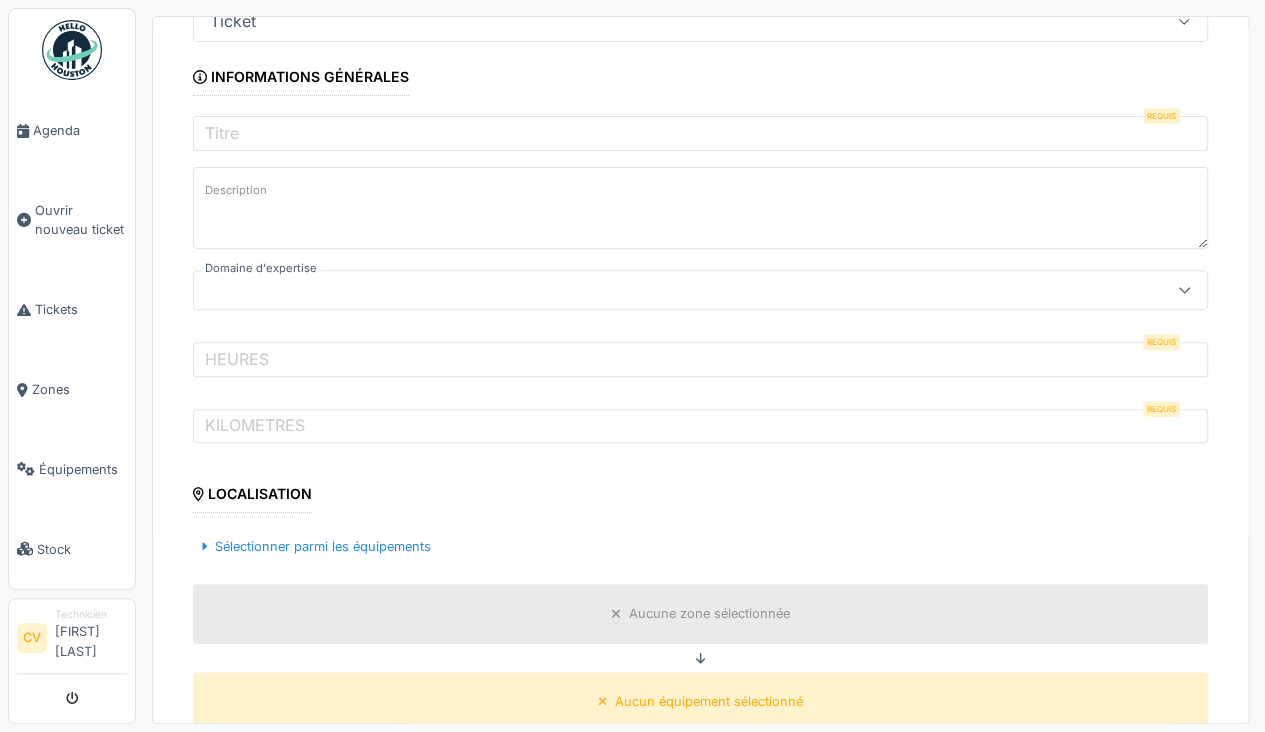 scroll, scrollTop: 262, scrollLeft: 0, axis: vertical 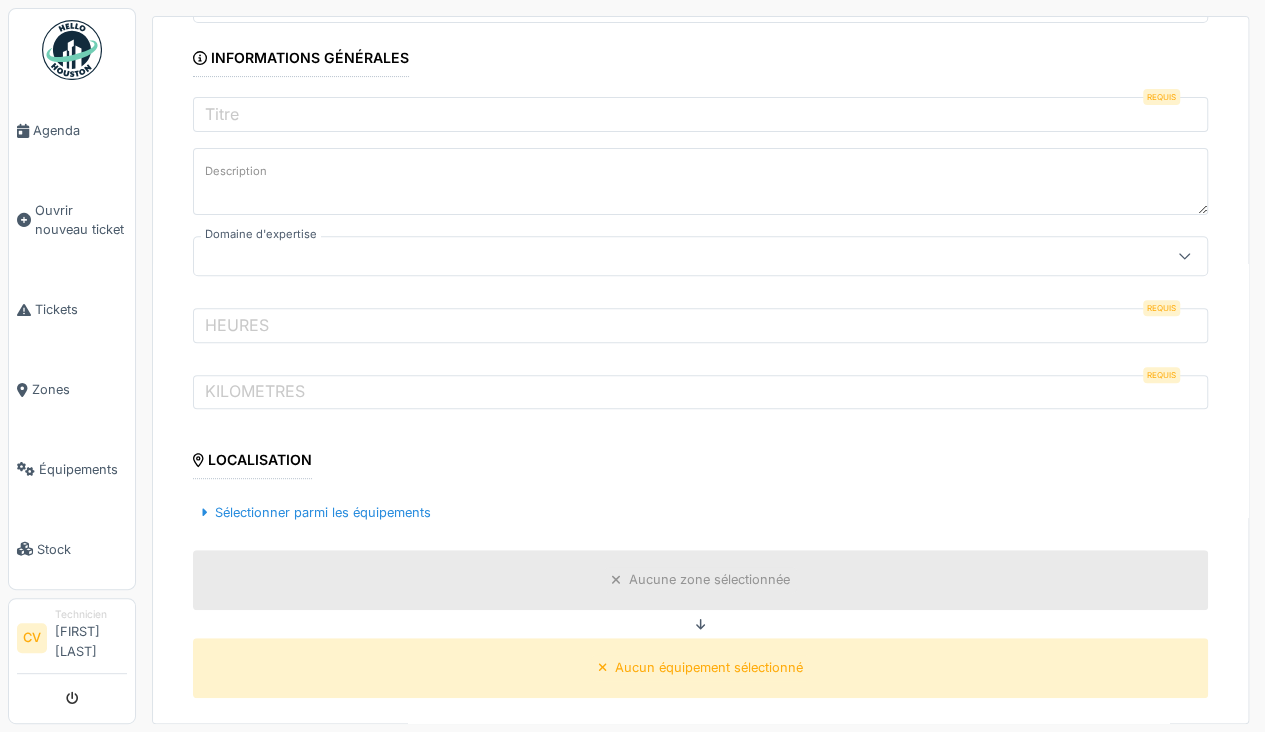 click on "**********" at bounding box center [700, 639] 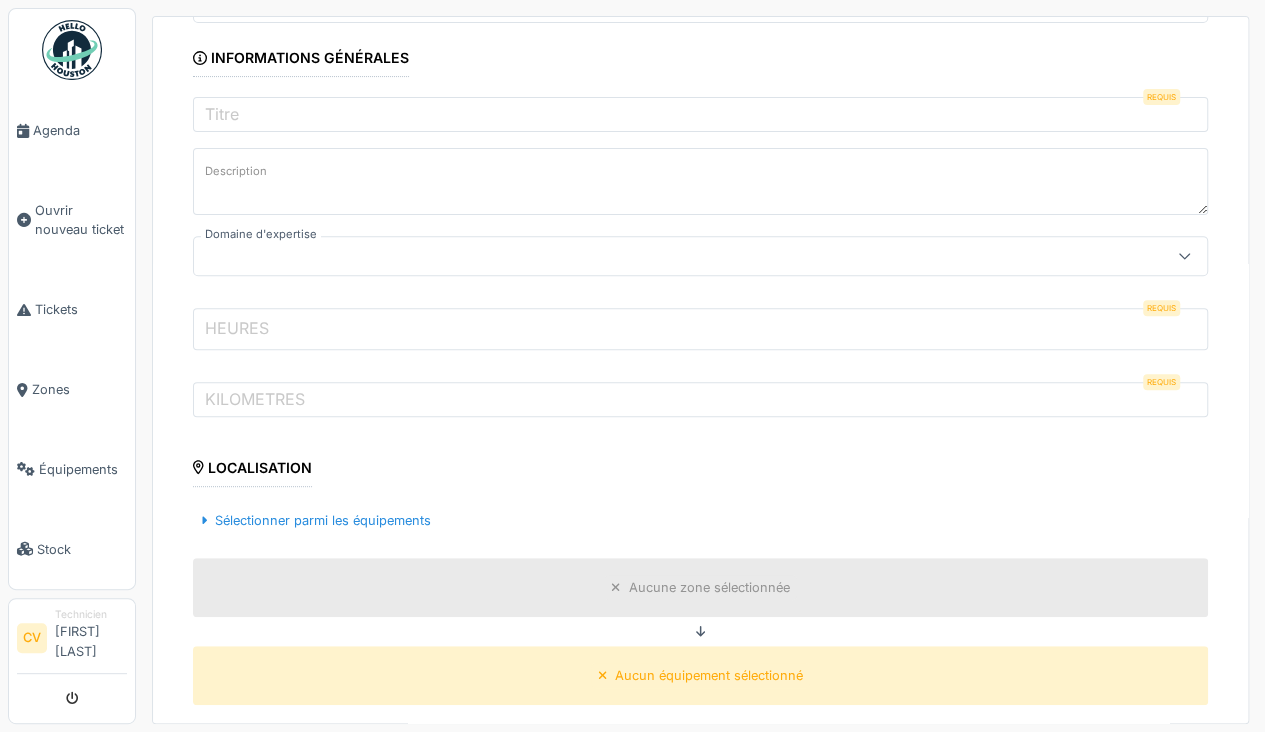 click on "HEURES" at bounding box center (700, 329) 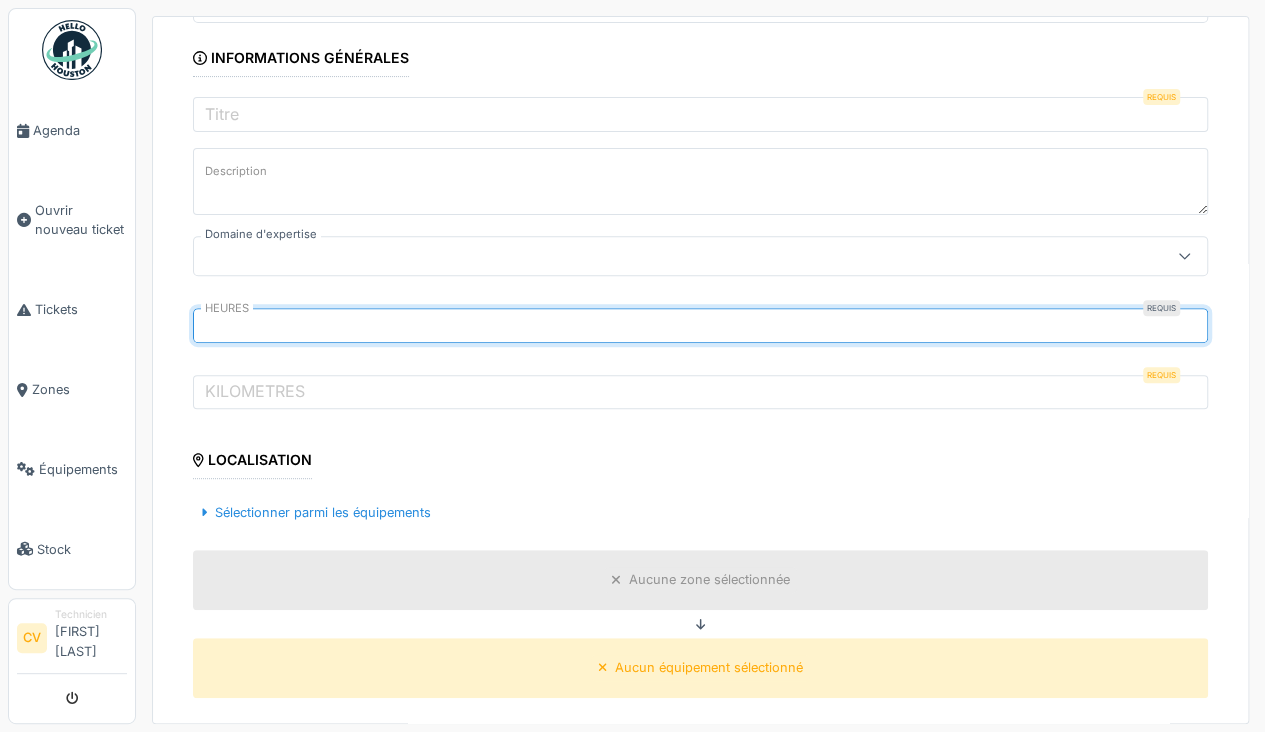 click on "Agenda" at bounding box center (72, 131) 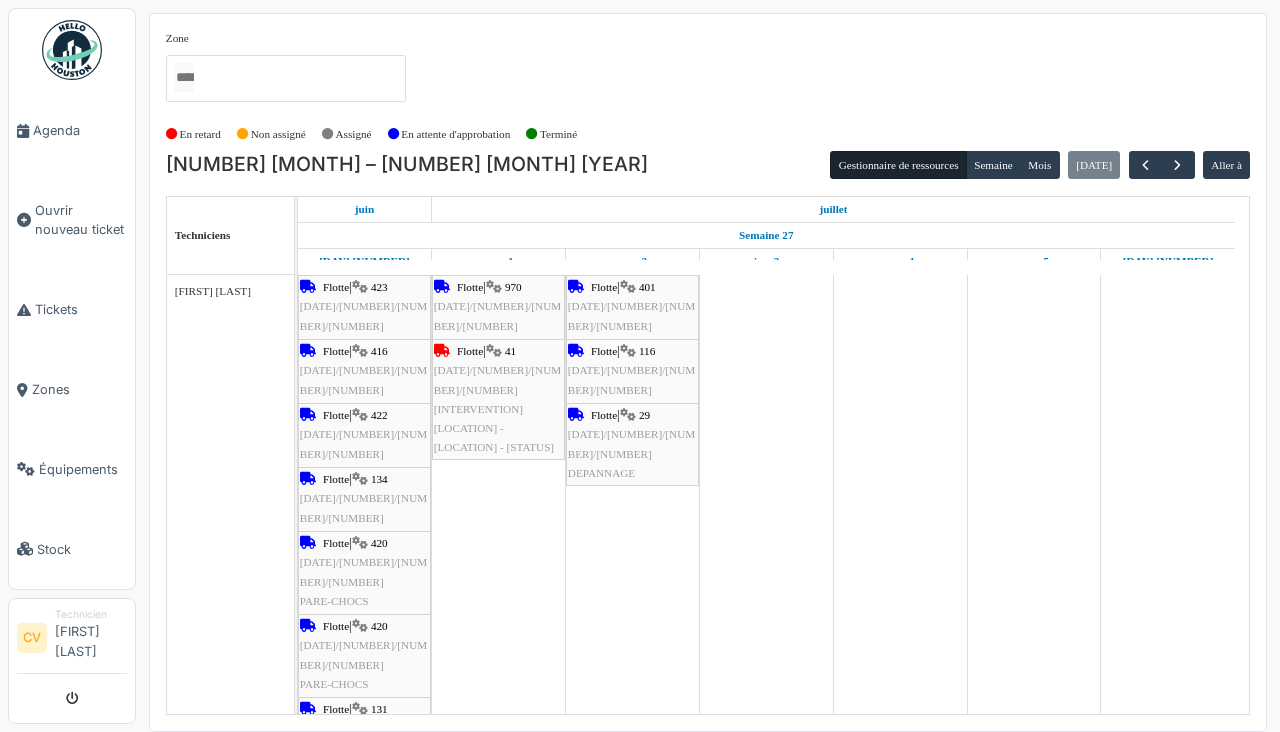 scroll, scrollTop: 0, scrollLeft: 0, axis: both 